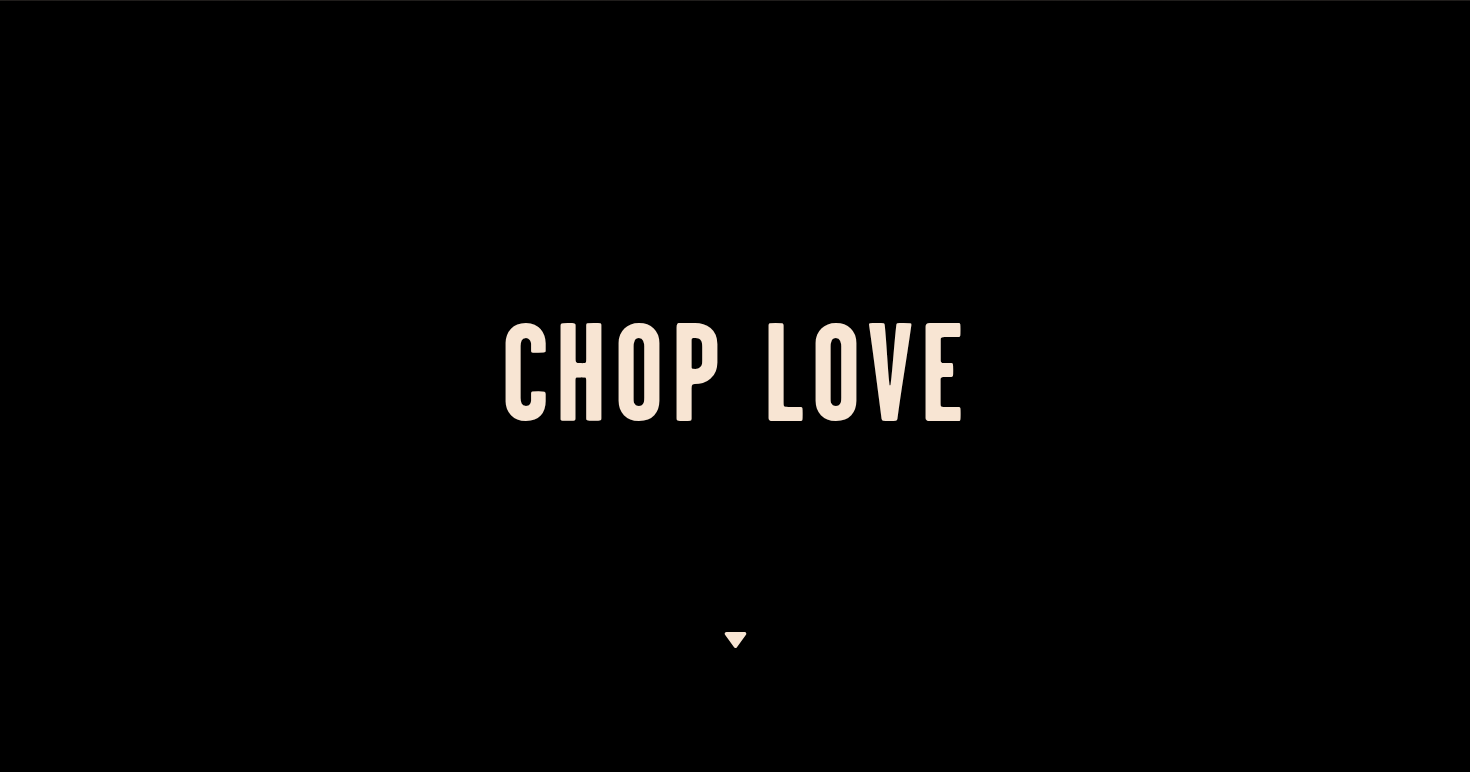 scroll, scrollTop: 0, scrollLeft: 0, axis: both 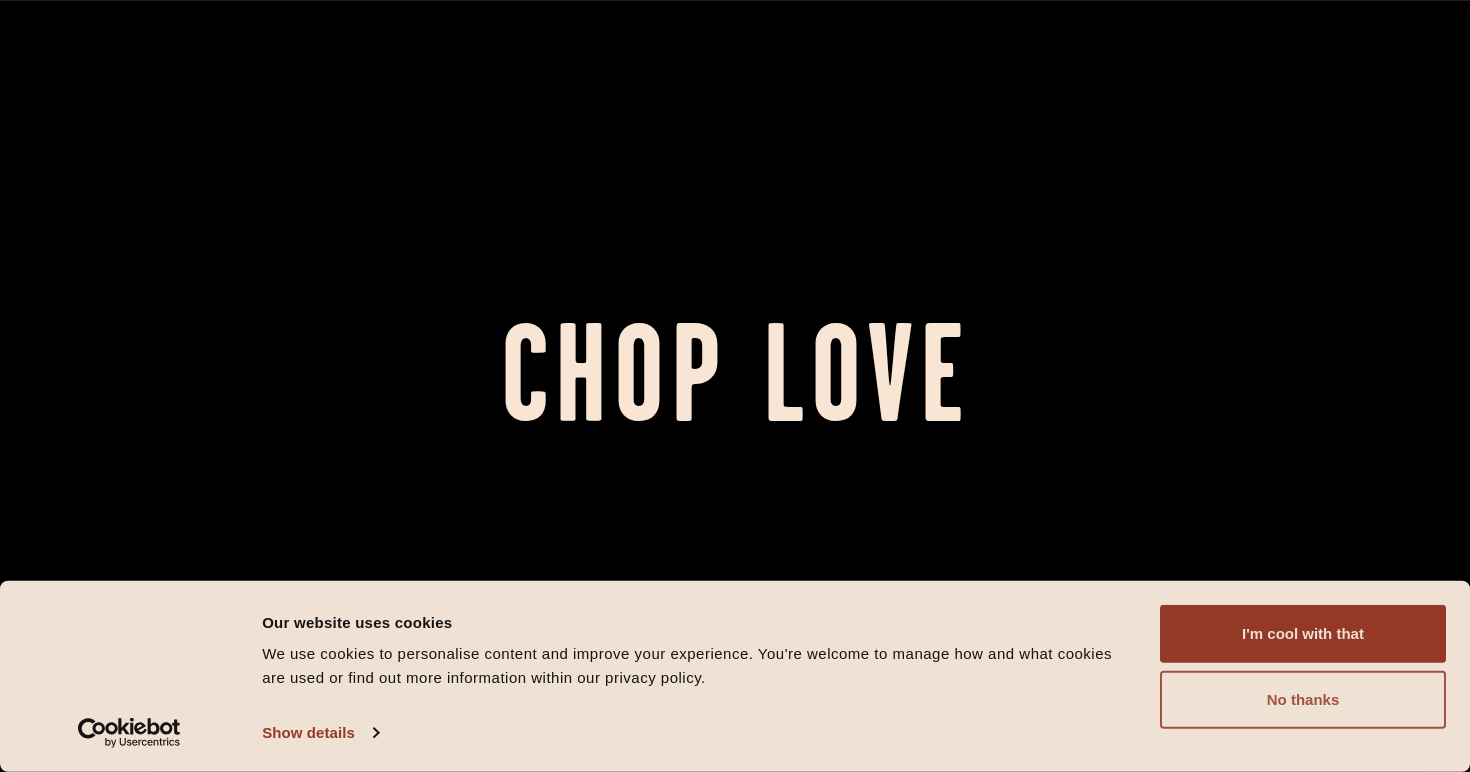 click on "No thanks" at bounding box center [1303, 700] 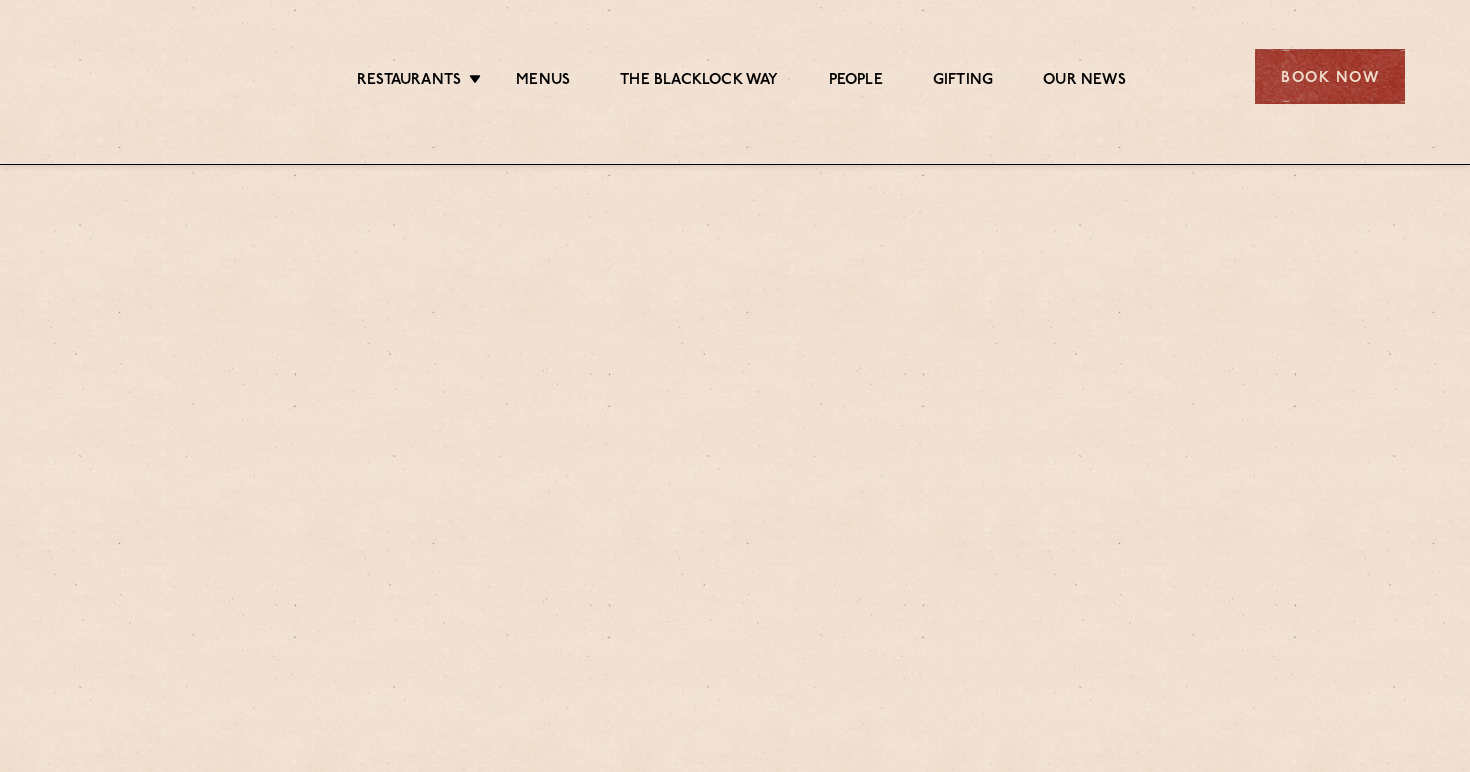 scroll, scrollTop: 665, scrollLeft: 0, axis: vertical 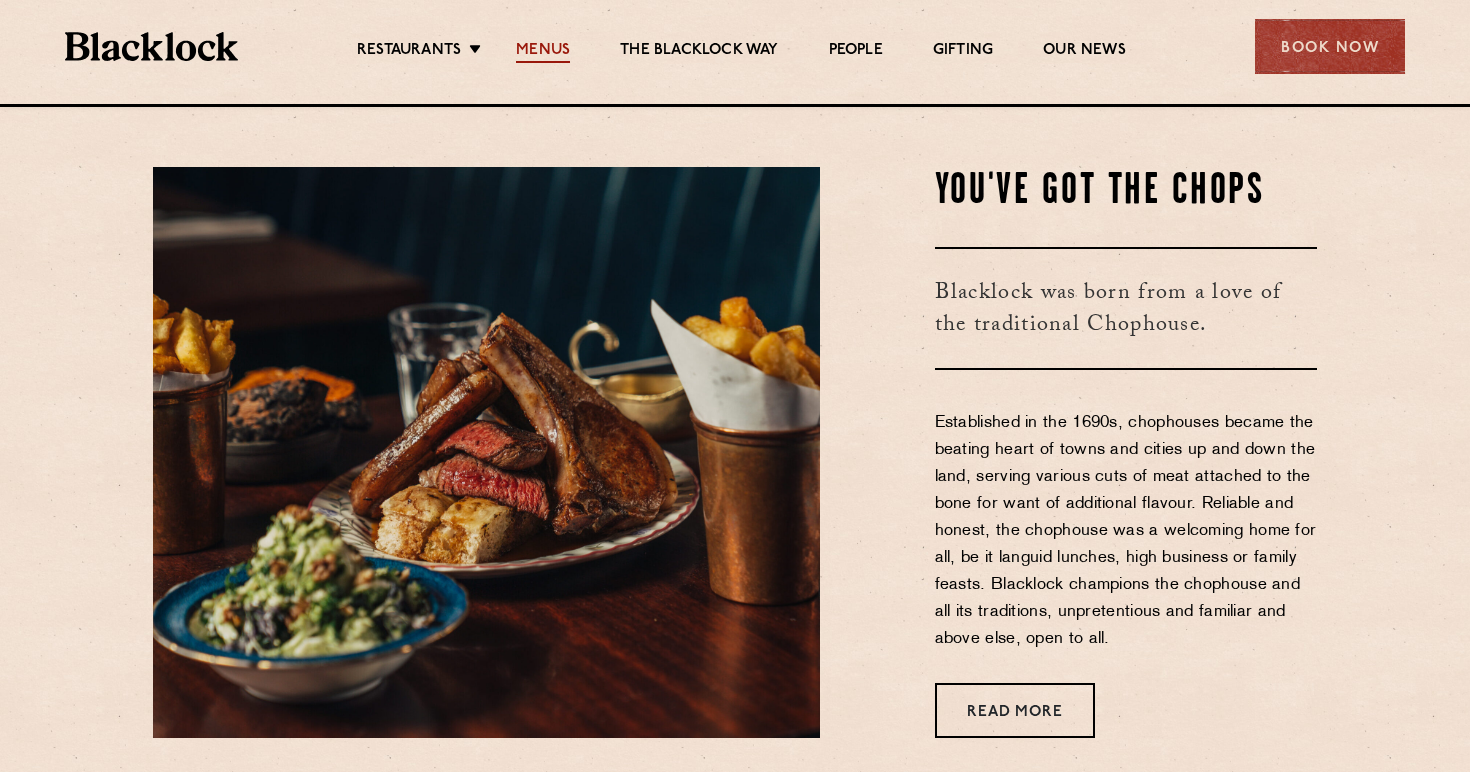 click on "Menus" at bounding box center [543, 52] 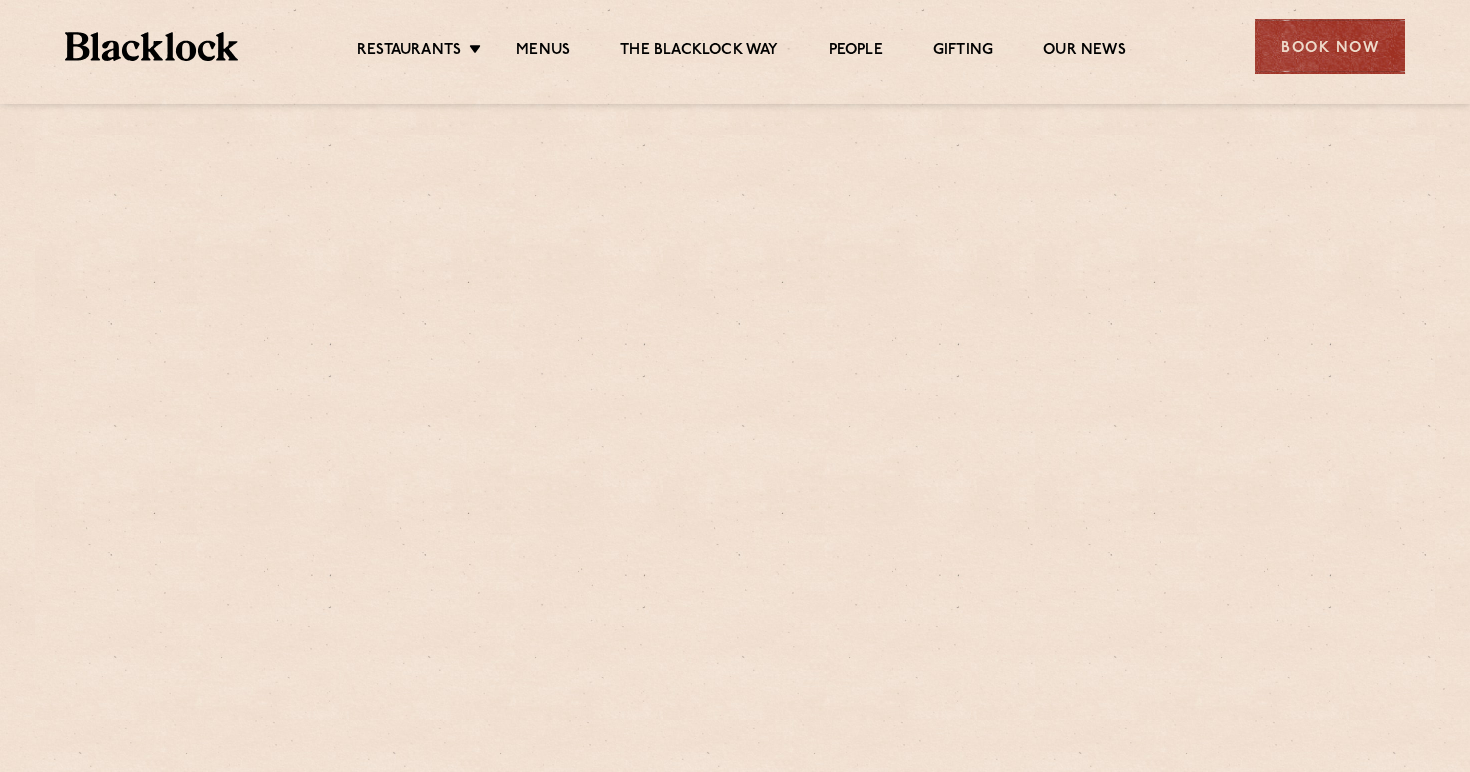 scroll, scrollTop: 0, scrollLeft: 0, axis: both 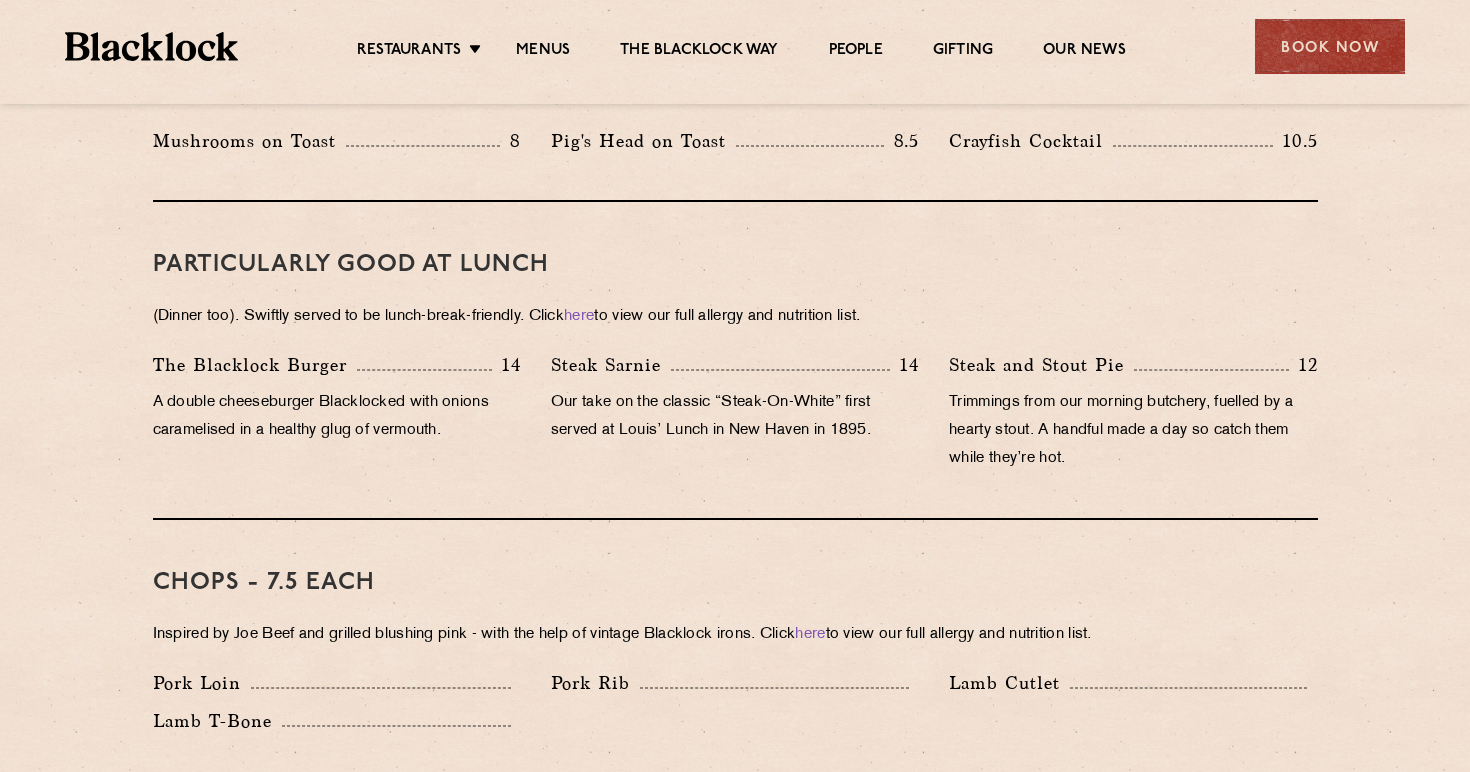 click on "Our take on the classic “Steak-On-White” first served at Louis’ Lunch in New Haven in 1895." at bounding box center [735, 417] 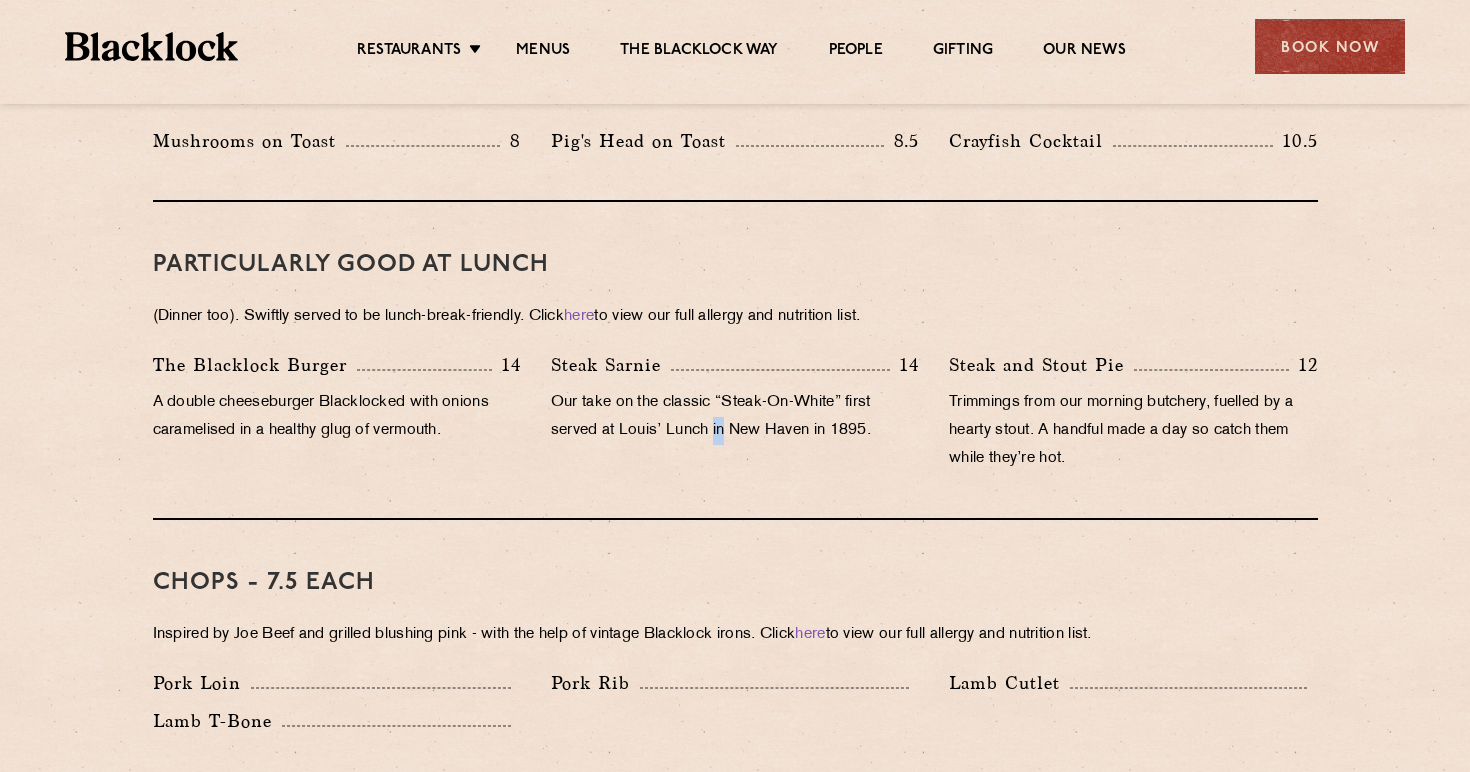 click on "Our take on the classic “Steak-On-White” first served at Louis’ Lunch in New Haven in 1895." at bounding box center [735, 417] 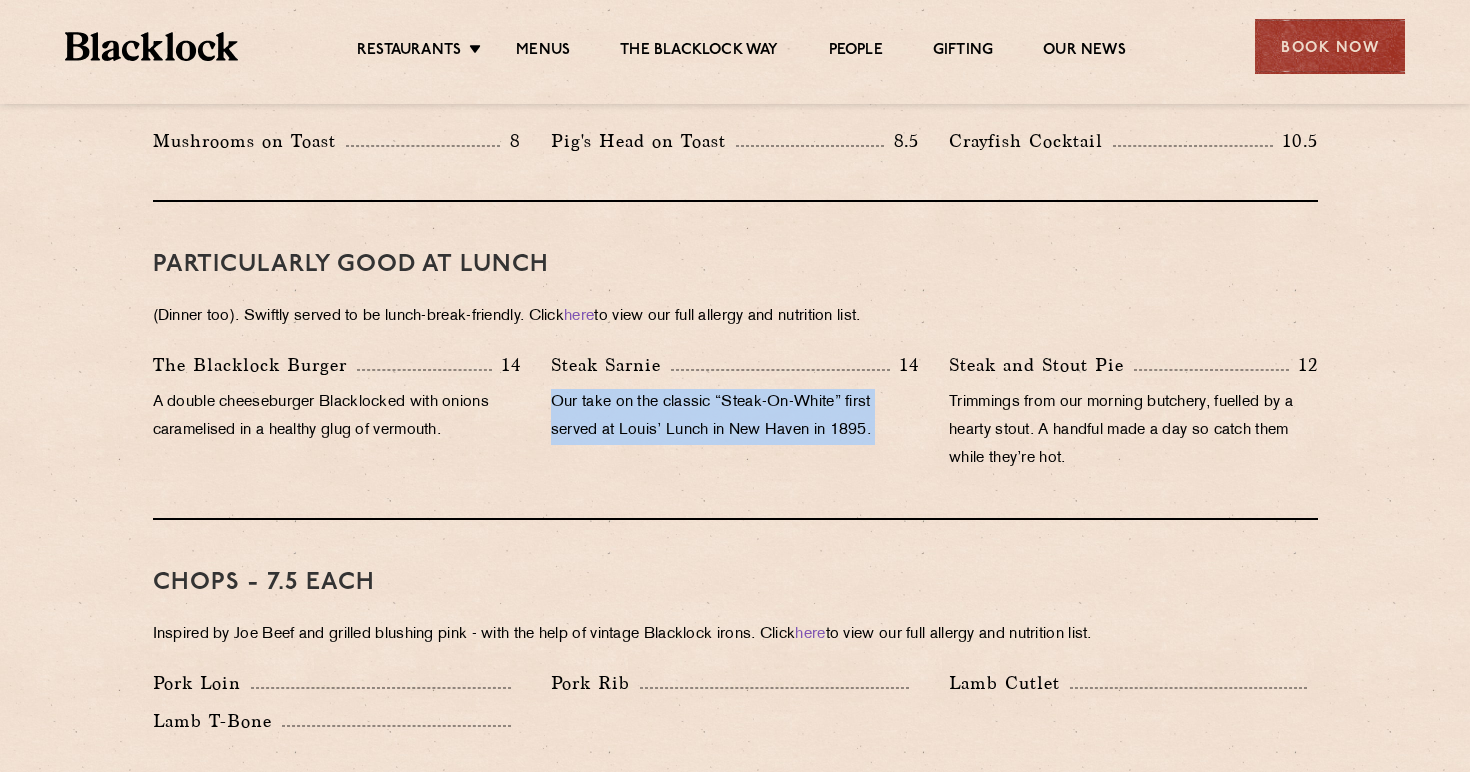 click on "Our take on the classic “Steak-On-White” first served at Louis’ Lunch in New Haven in 1895." at bounding box center (735, 417) 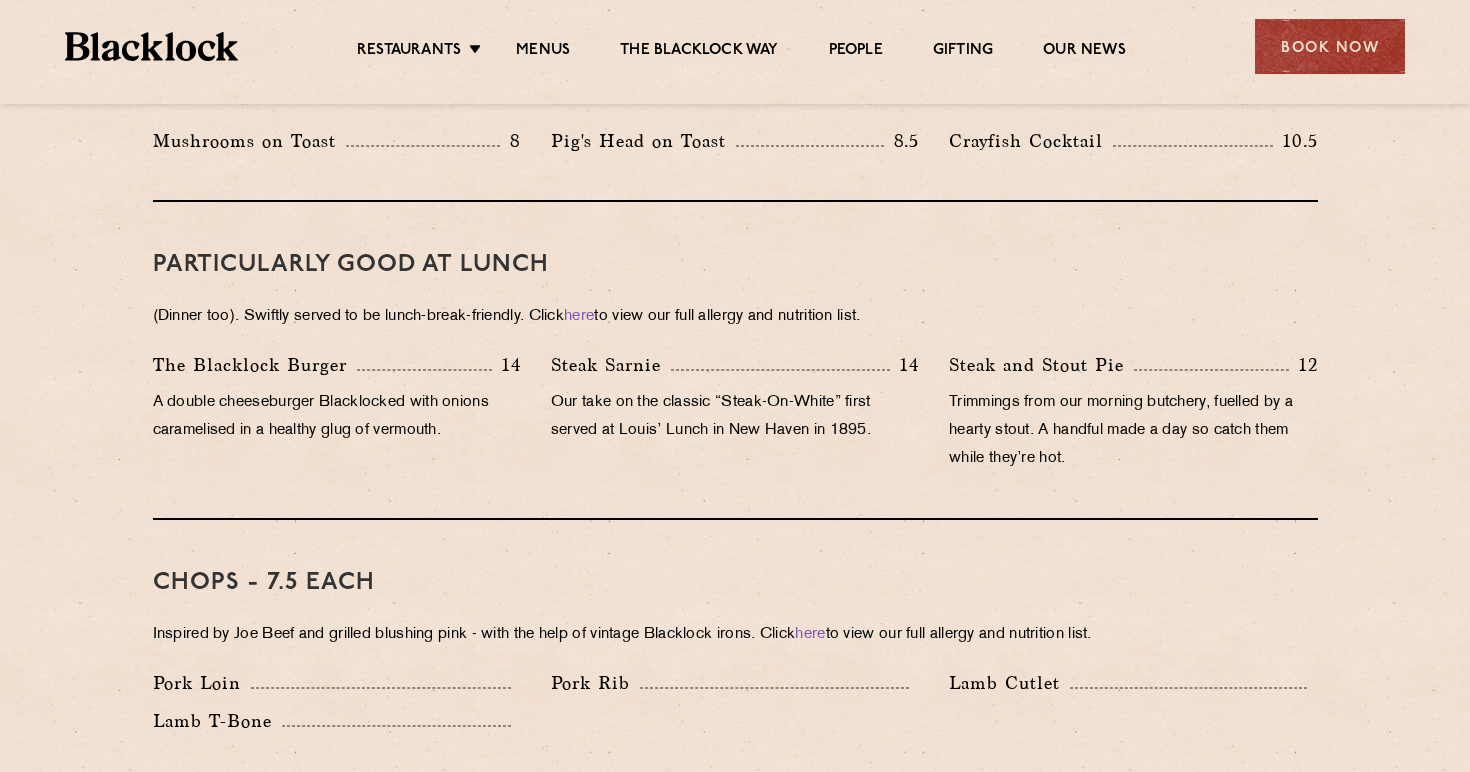 click on "Trimmings from our morning butchery, fuelled by a hearty stout. A handful made a day so catch them while they’re hot." at bounding box center [1133, 431] 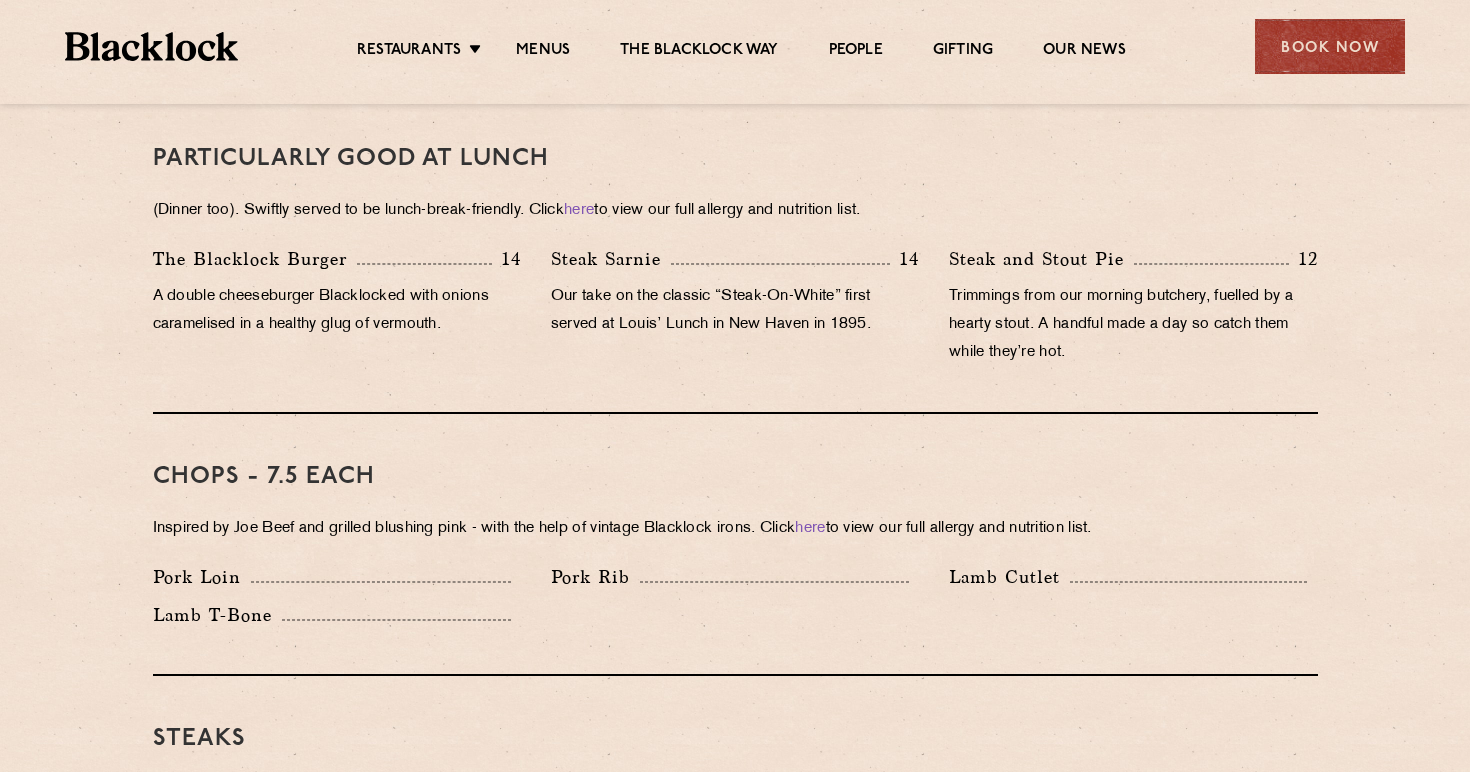 scroll, scrollTop: 1271, scrollLeft: 0, axis: vertical 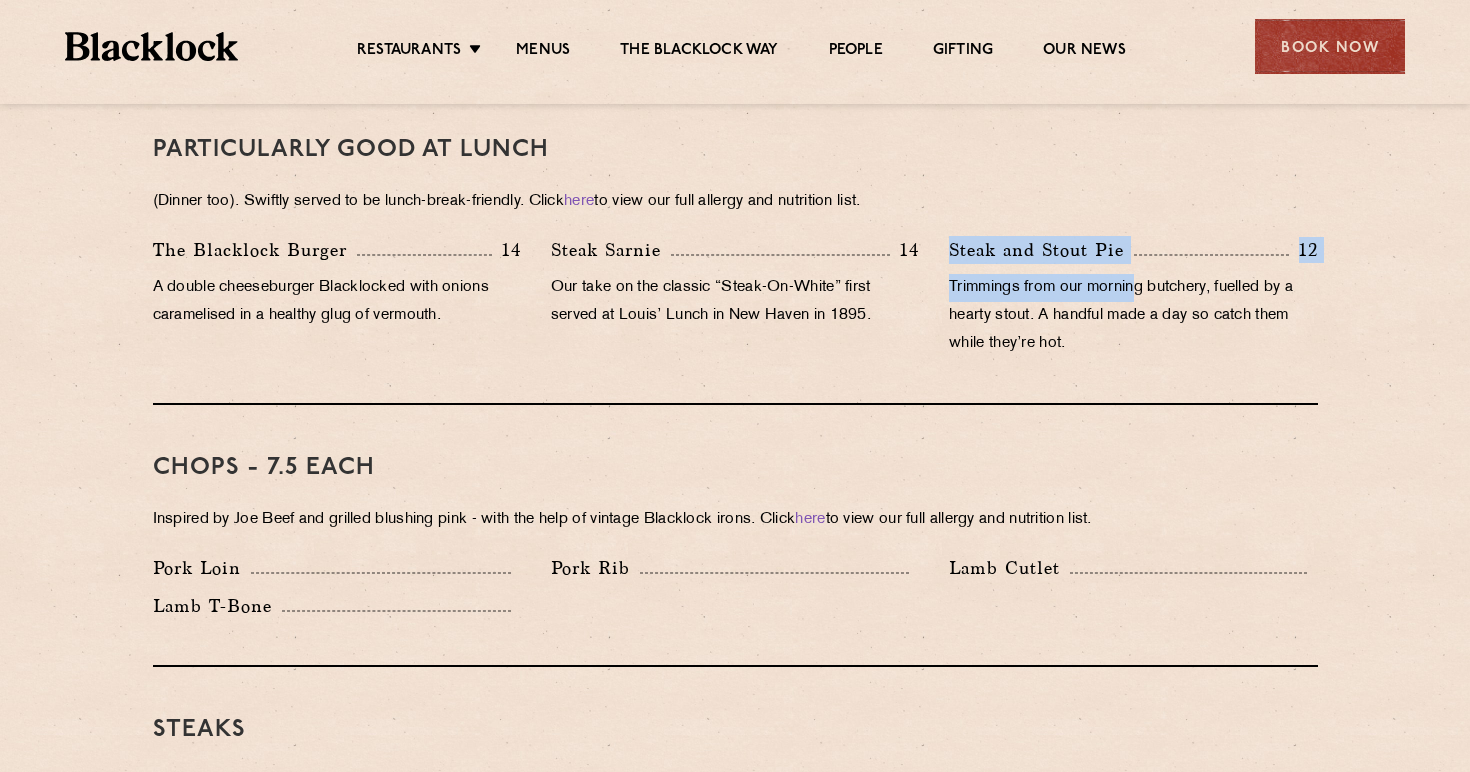 drag, startPoint x: 945, startPoint y: 249, endPoint x: 1138, endPoint y: 284, distance: 196.1479 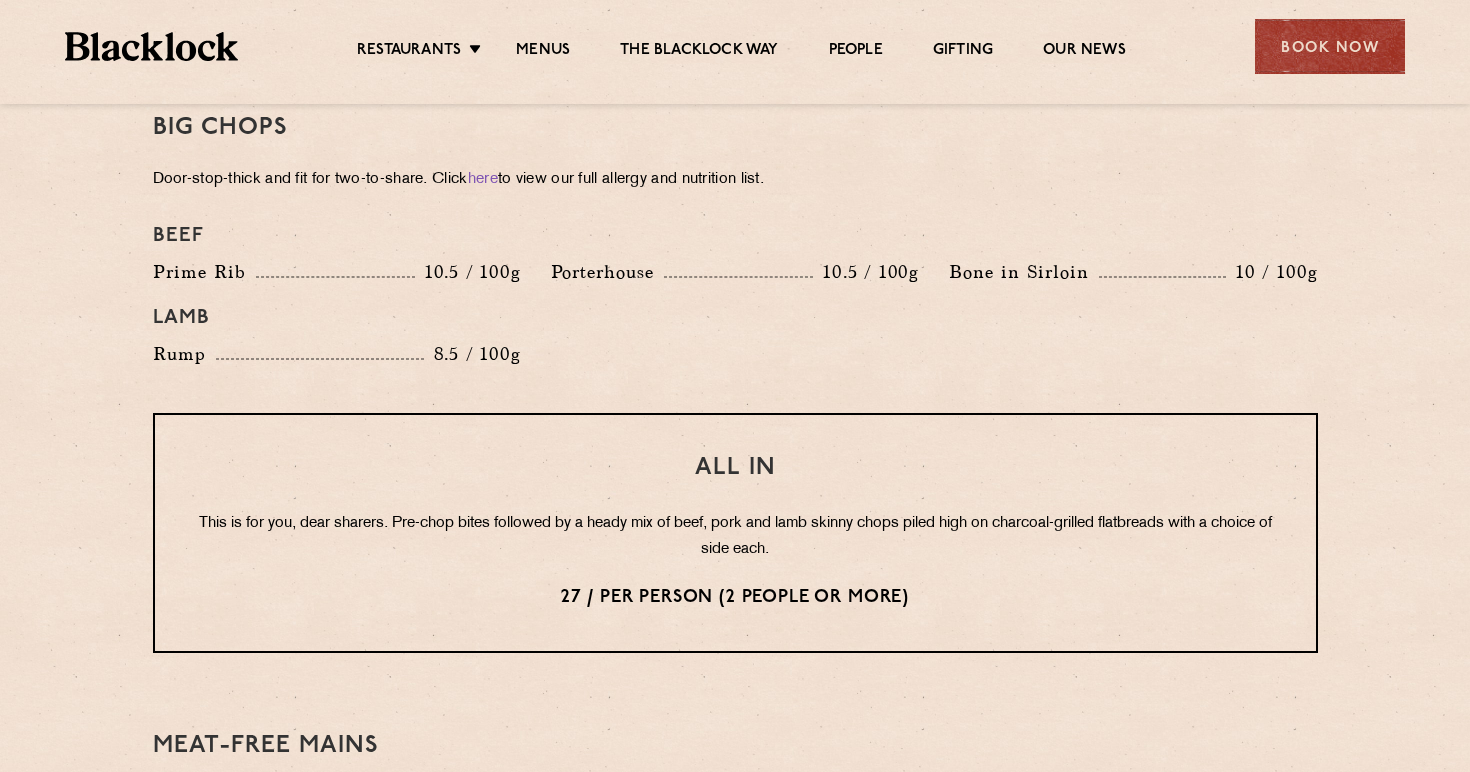 scroll, scrollTop: 2199, scrollLeft: 0, axis: vertical 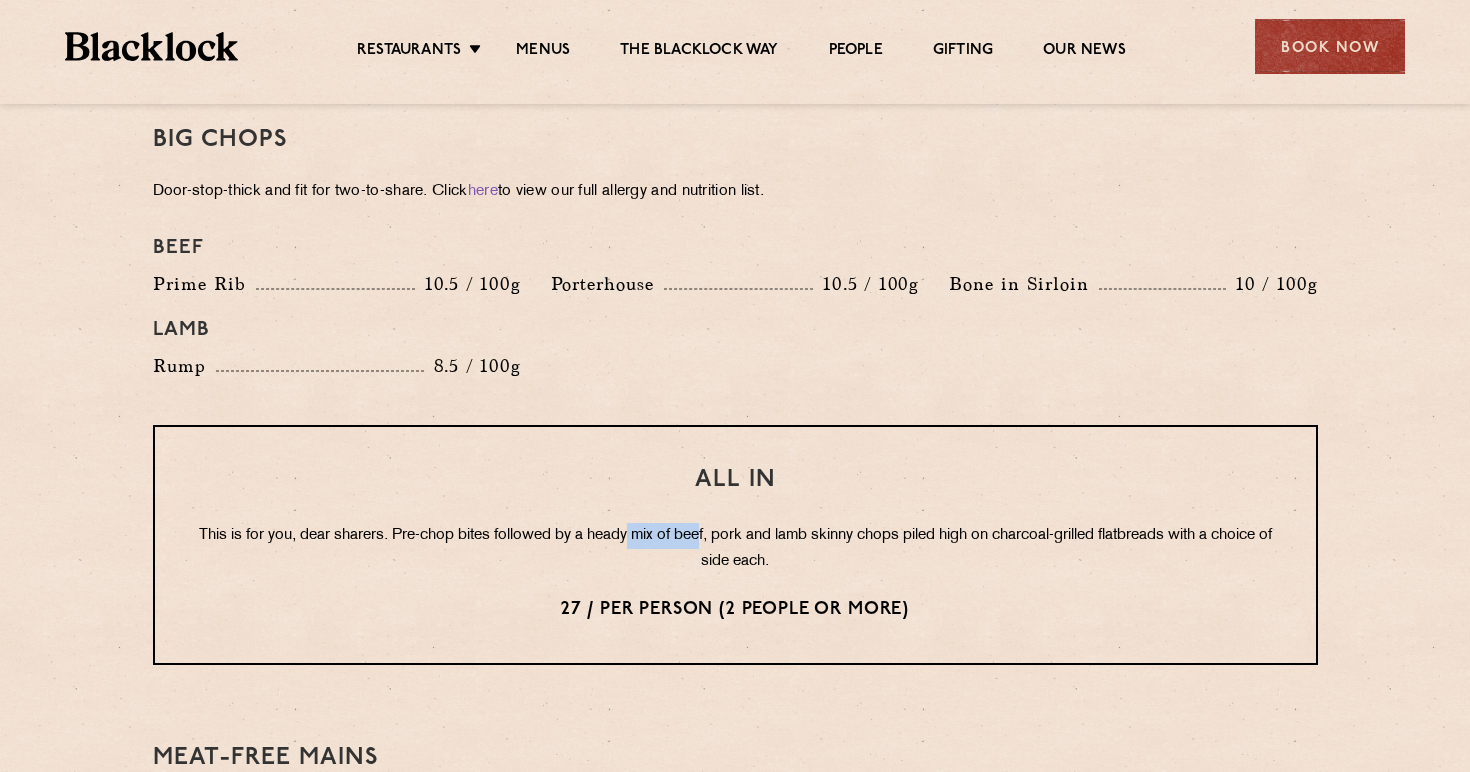 drag, startPoint x: 658, startPoint y: 533, endPoint x: 727, endPoint y: 533, distance: 69 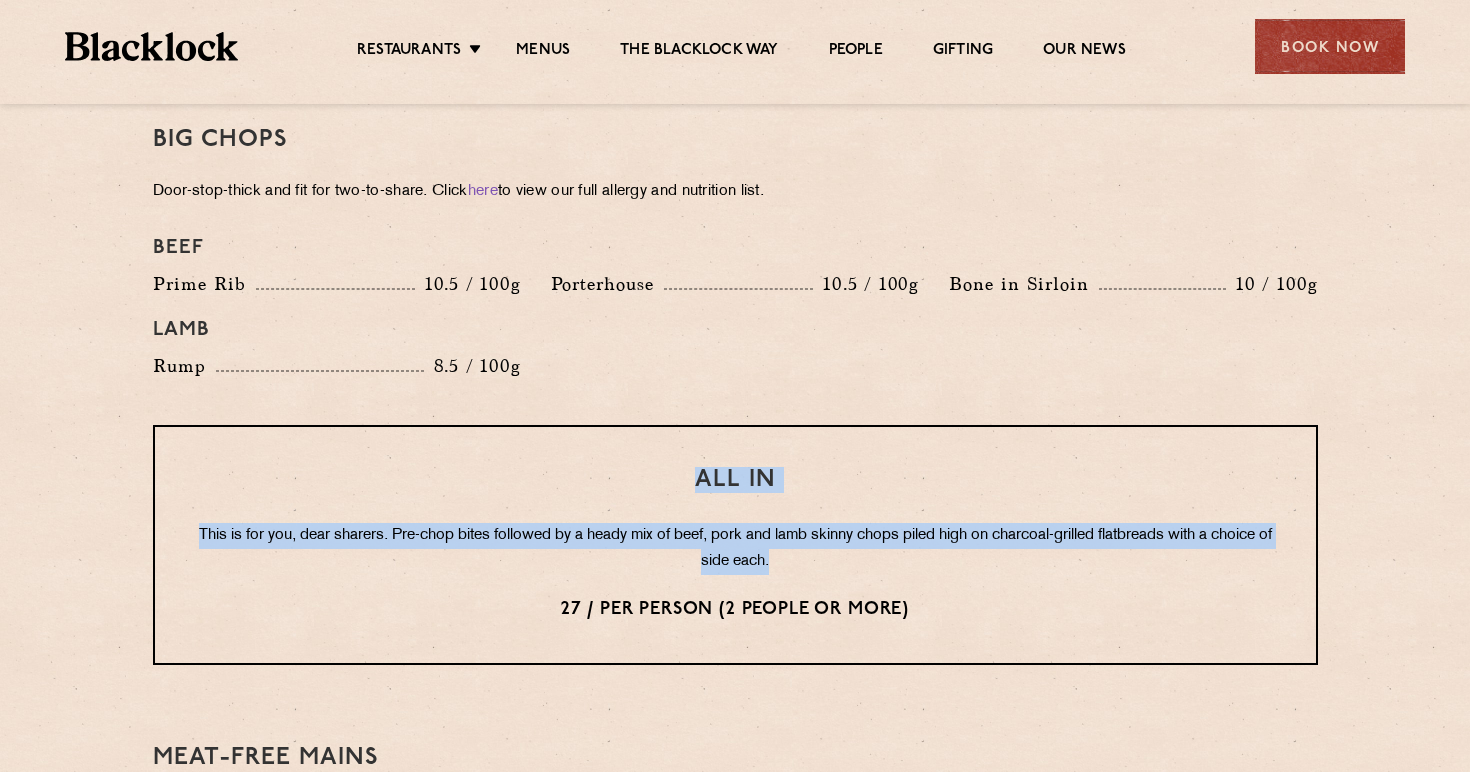 drag, startPoint x: 814, startPoint y: 552, endPoint x: 701, endPoint y: 471, distance: 139.03236 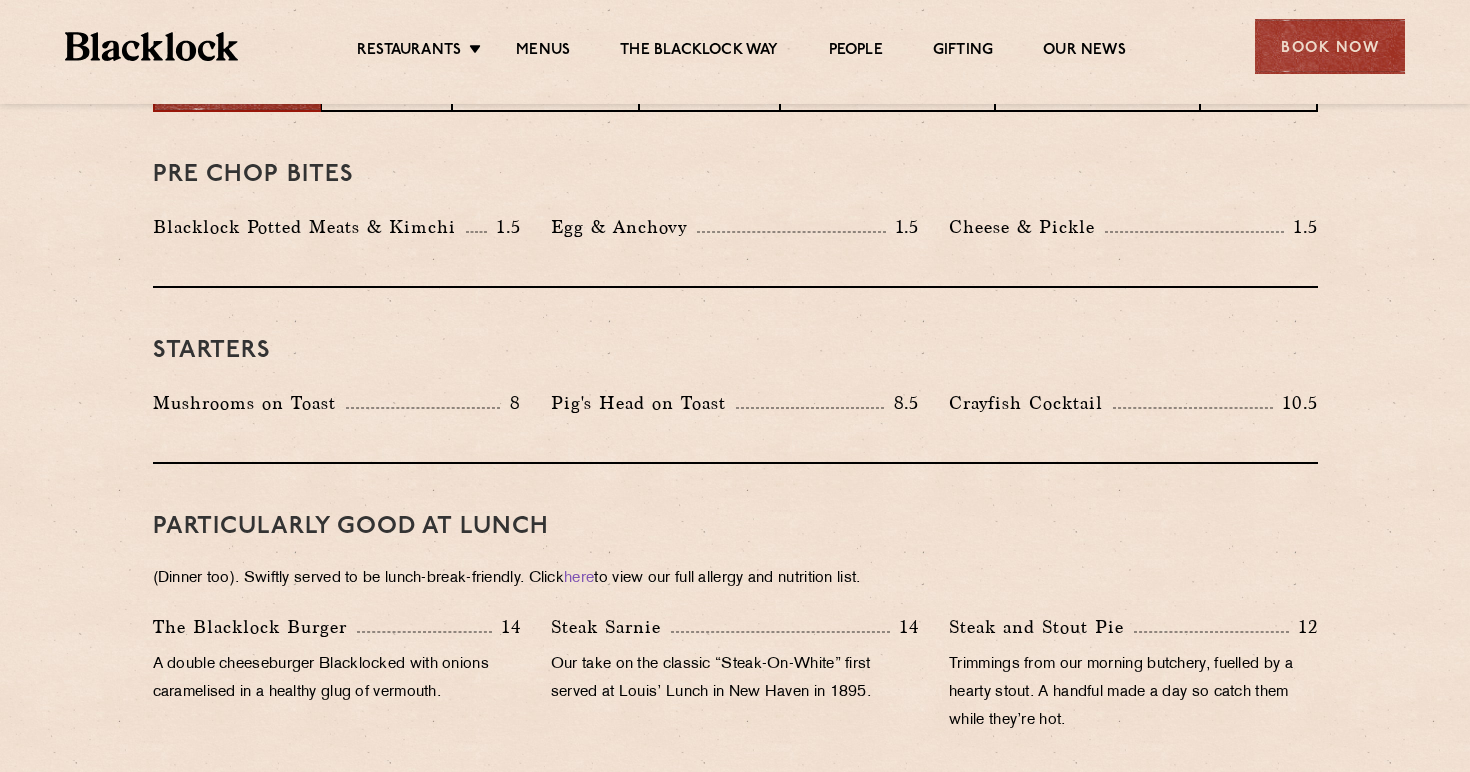 scroll, scrollTop: 889, scrollLeft: 0, axis: vertical 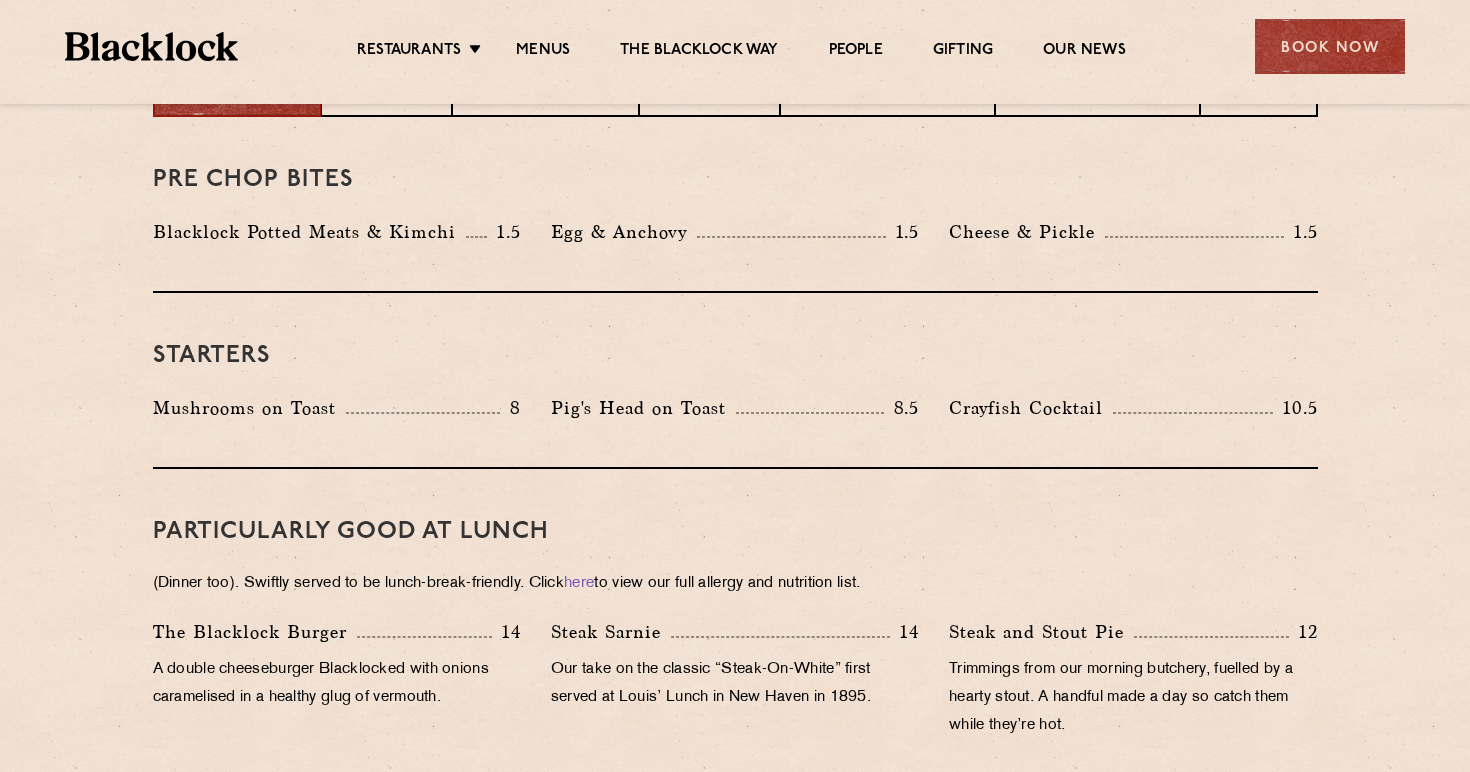 click on "(Dinner too). Swiftly served to be lunch-break-friendly. Click  here  to view our full allergy and nutrition list." at bounding box center (735, 584) 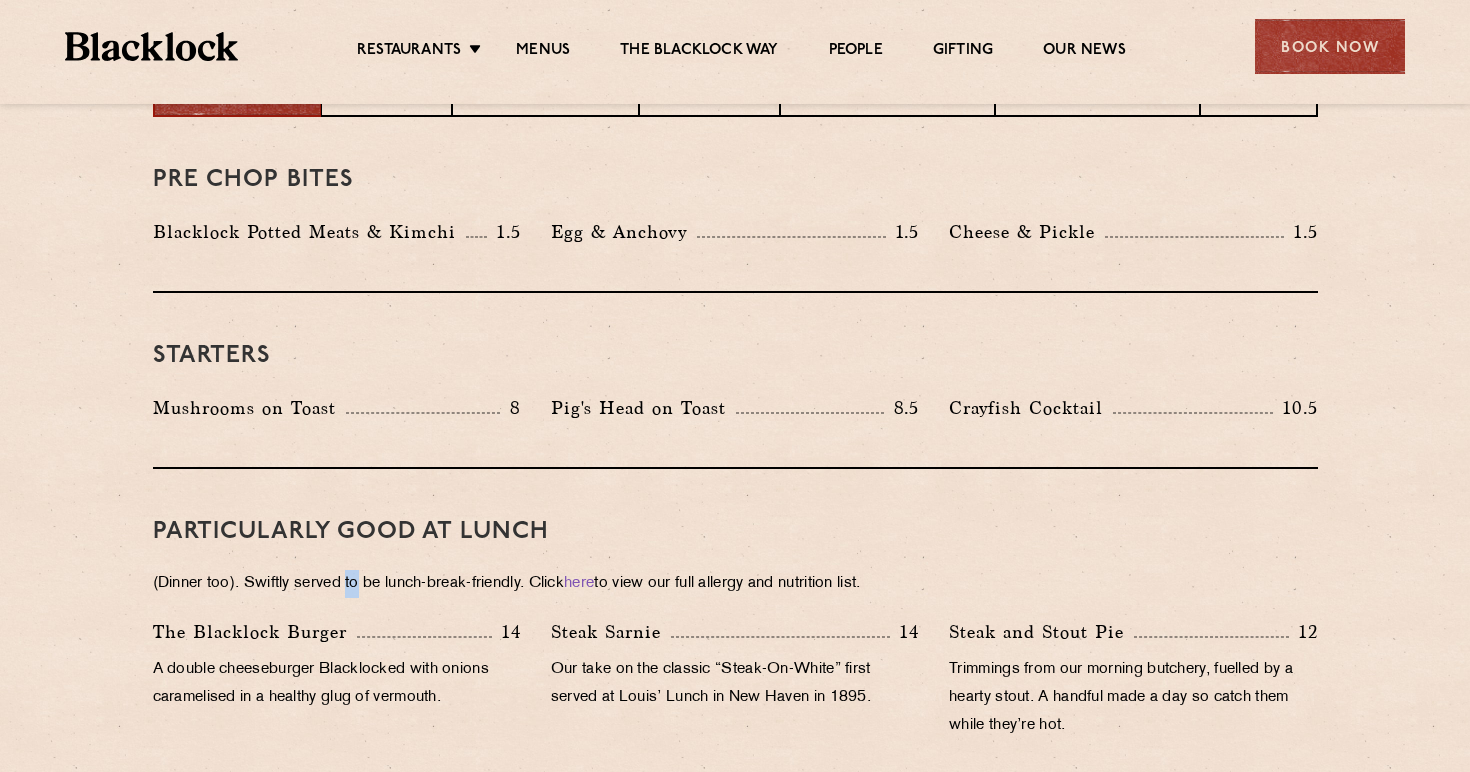 click on "(Dinner too). Swiftly served to be lunch-break-friendly. Click  here  to view our full allergy and nutrition list." at bounding box center [735, 584] 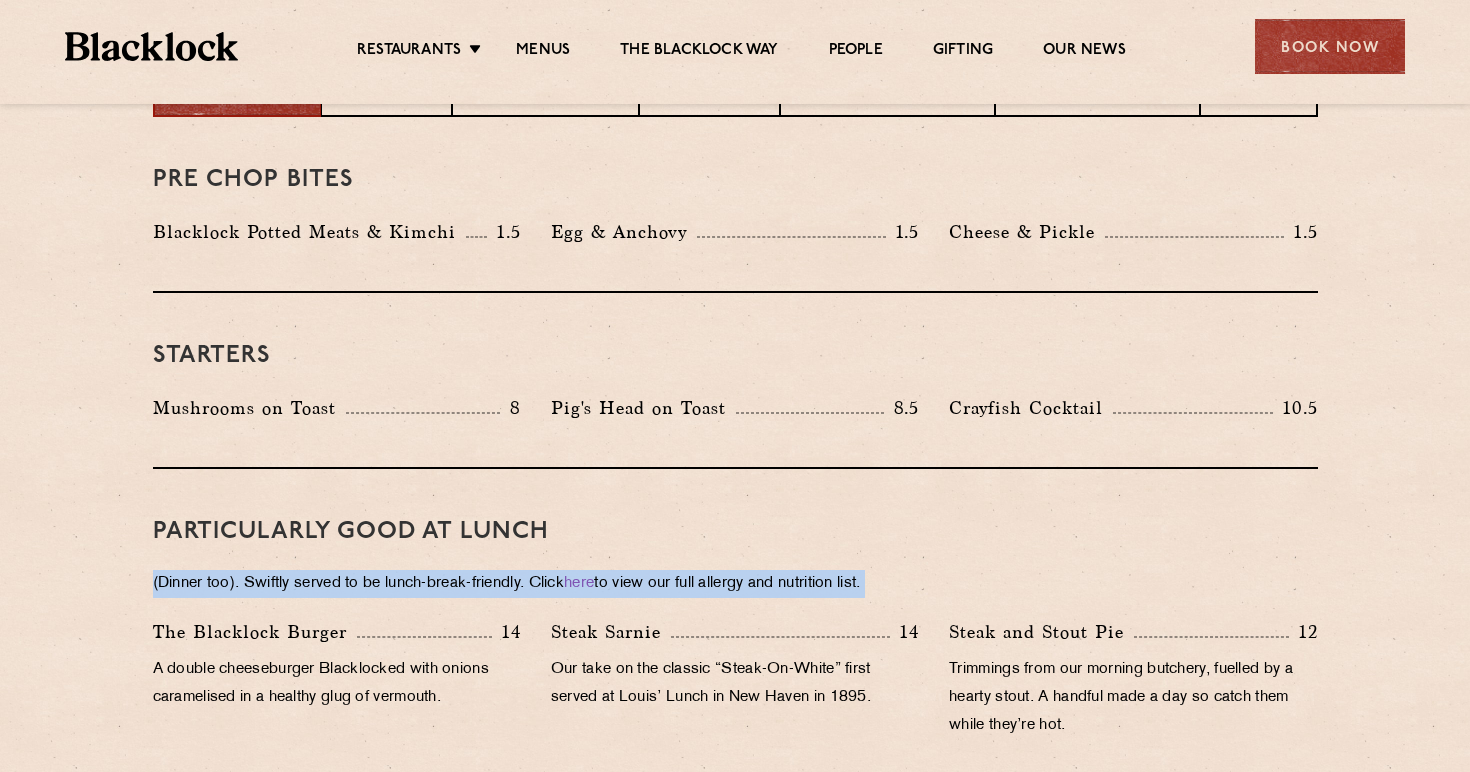 click on "(Dinner too). Swiftly served to be lunch-break-friendly. Click  here  to view our full allergy and nutrition list." at bounding box center (735, 584) 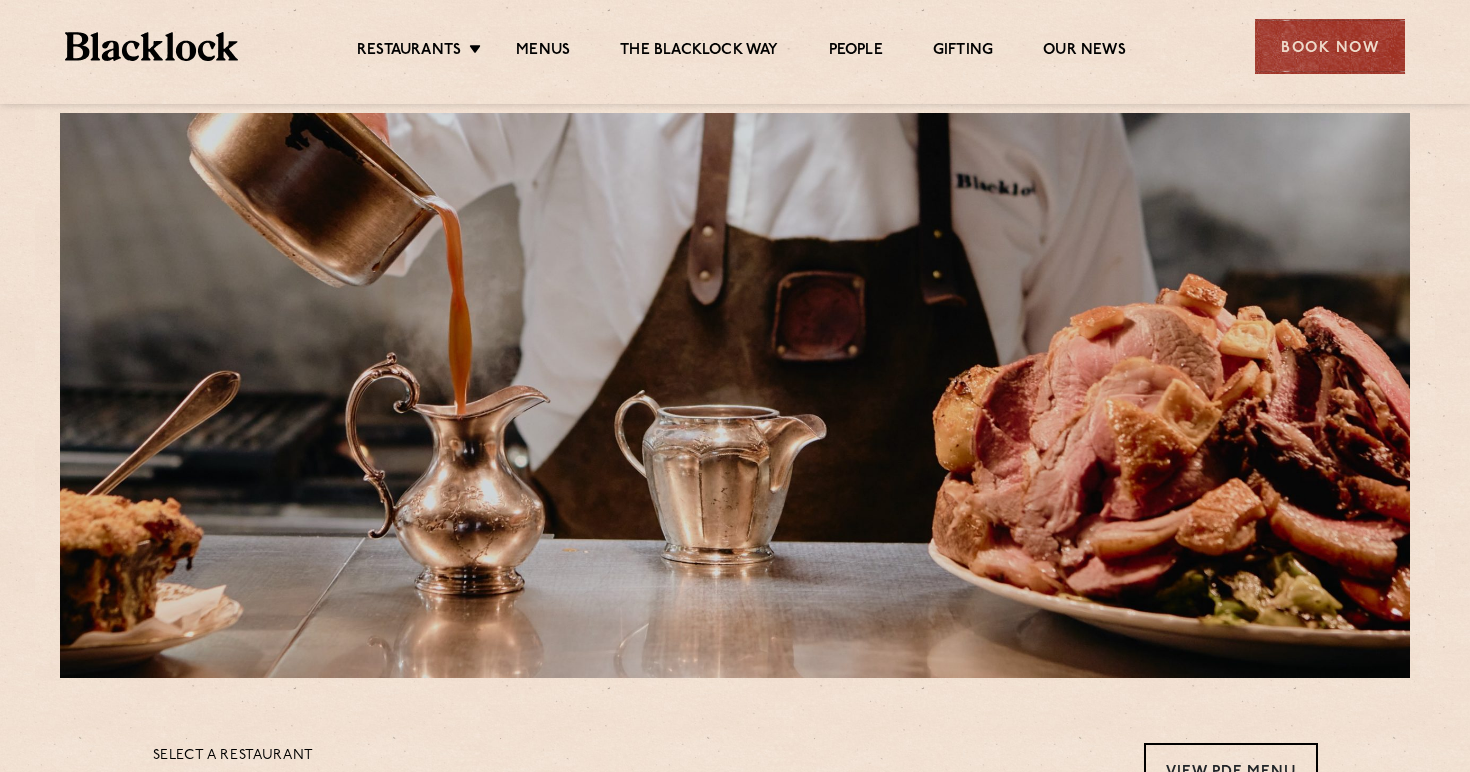 scroll, scrollTop: 0, scrollLeft: 0, axis: both 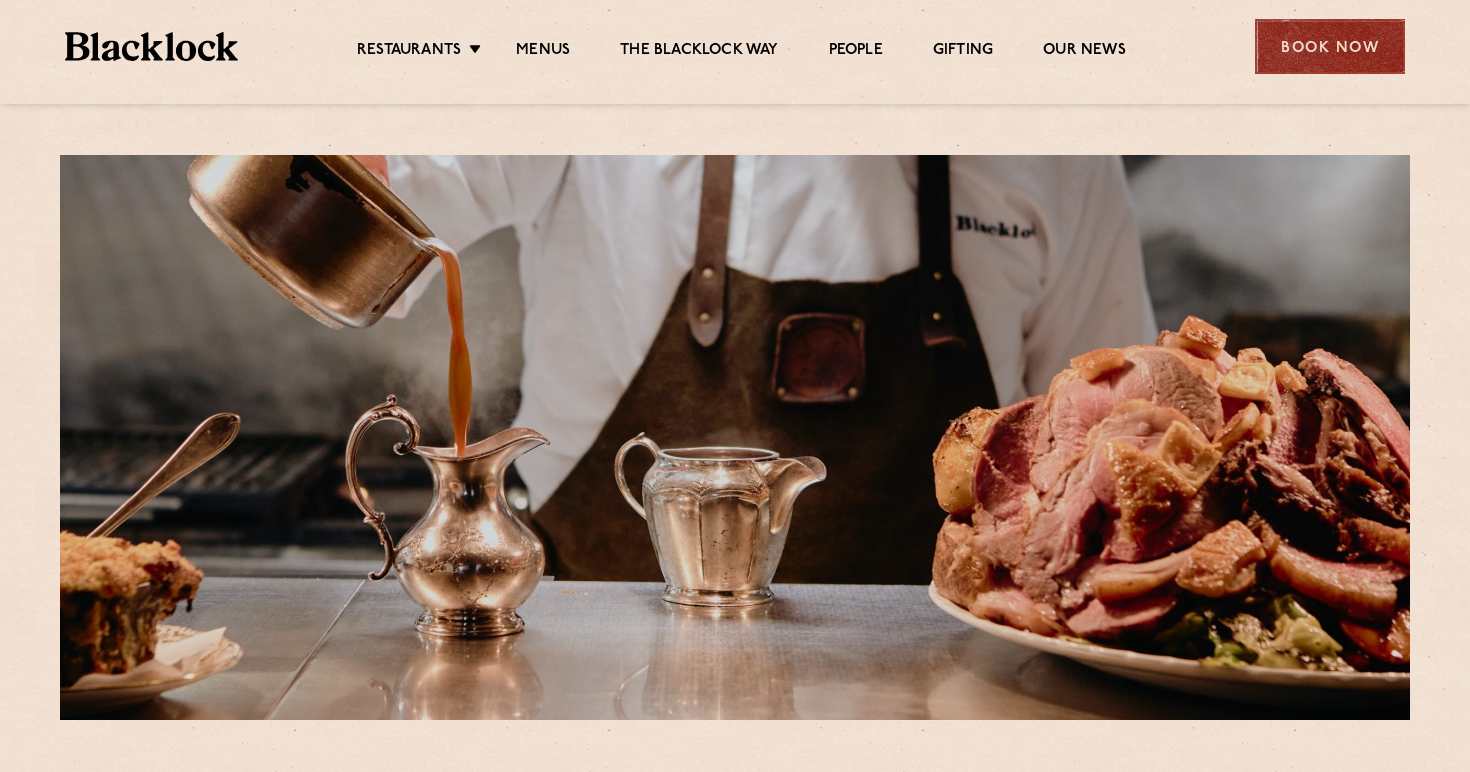 click on "Book Now" at bounding box center [1330, 46] 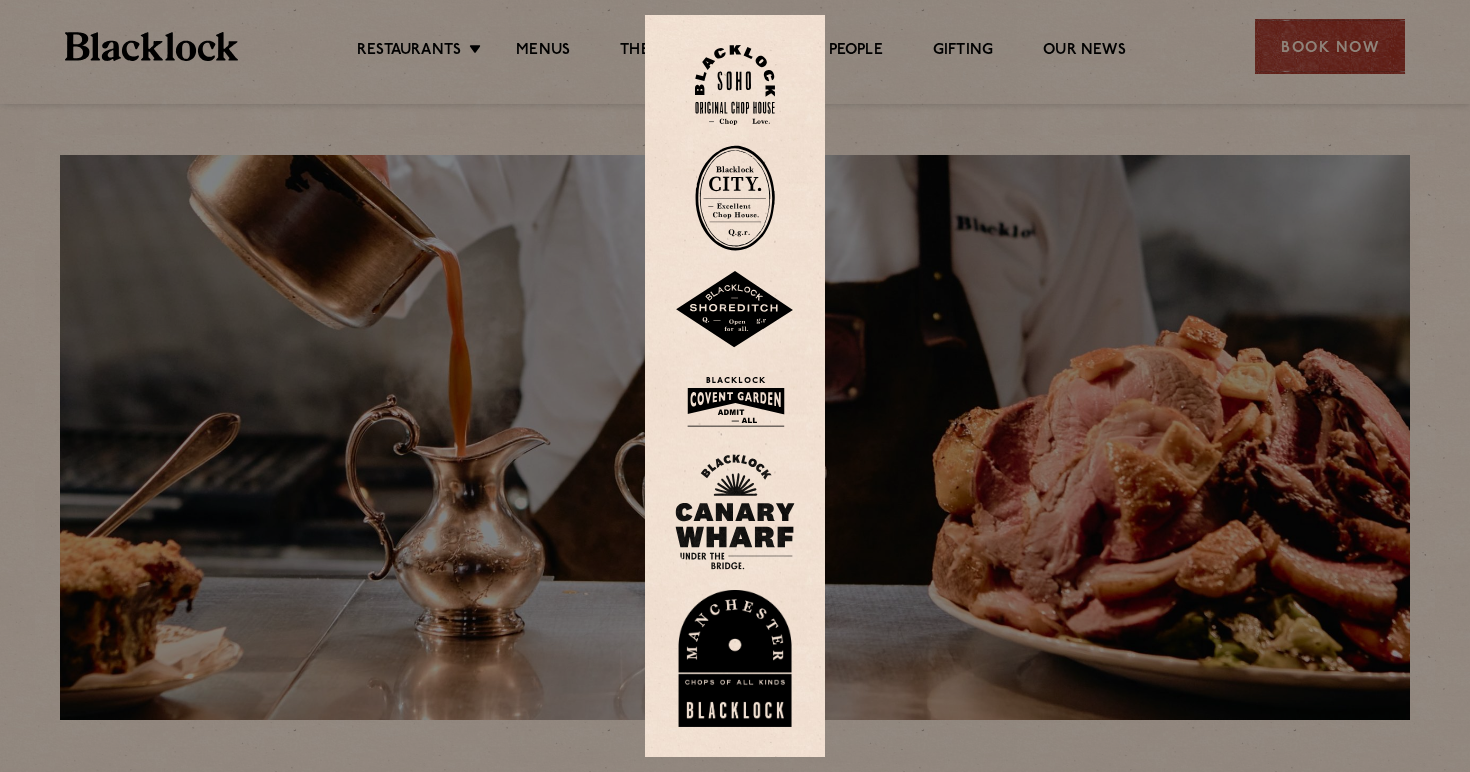 click at bounding box center [735, 85] 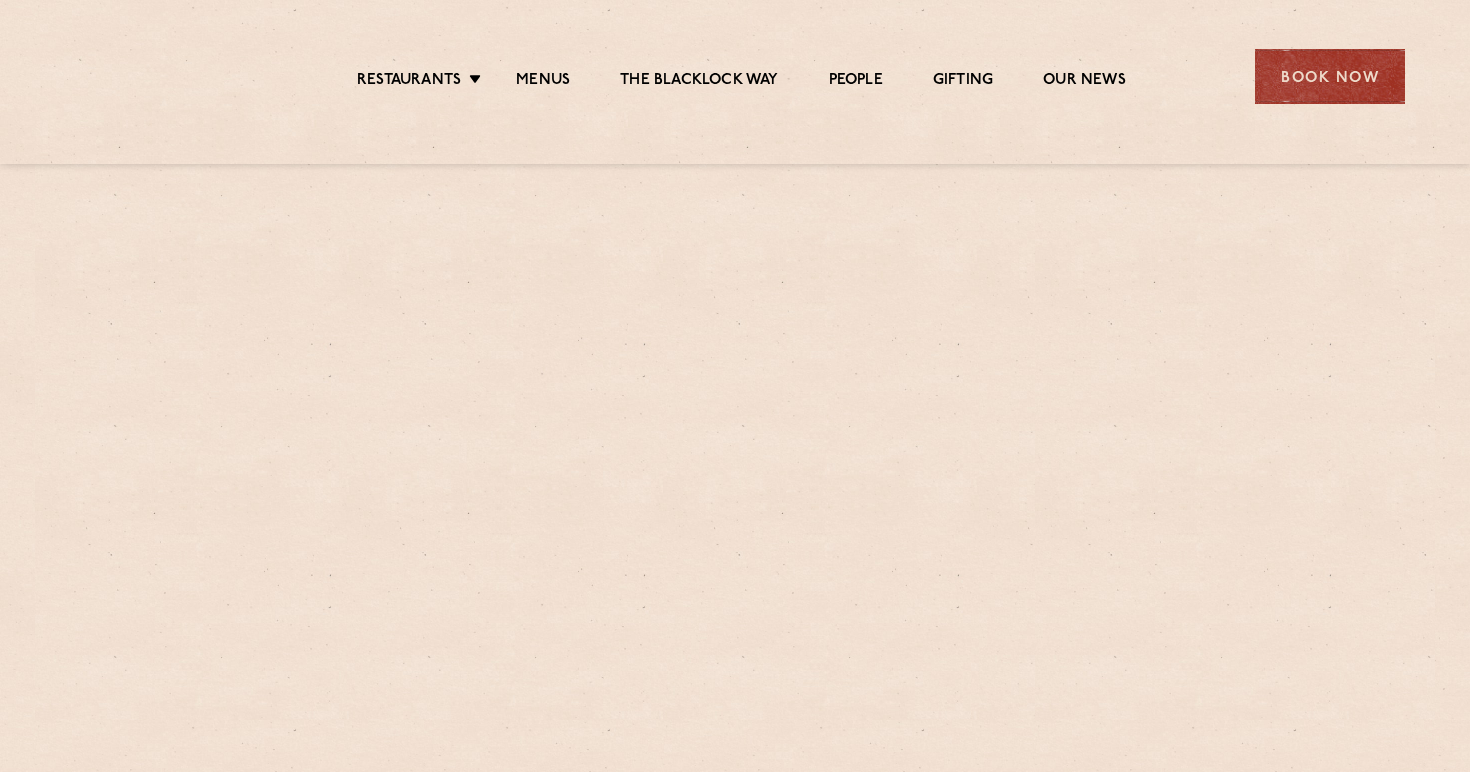 scroll, scrollTop: 0, scrollLeft: 0, axis: both 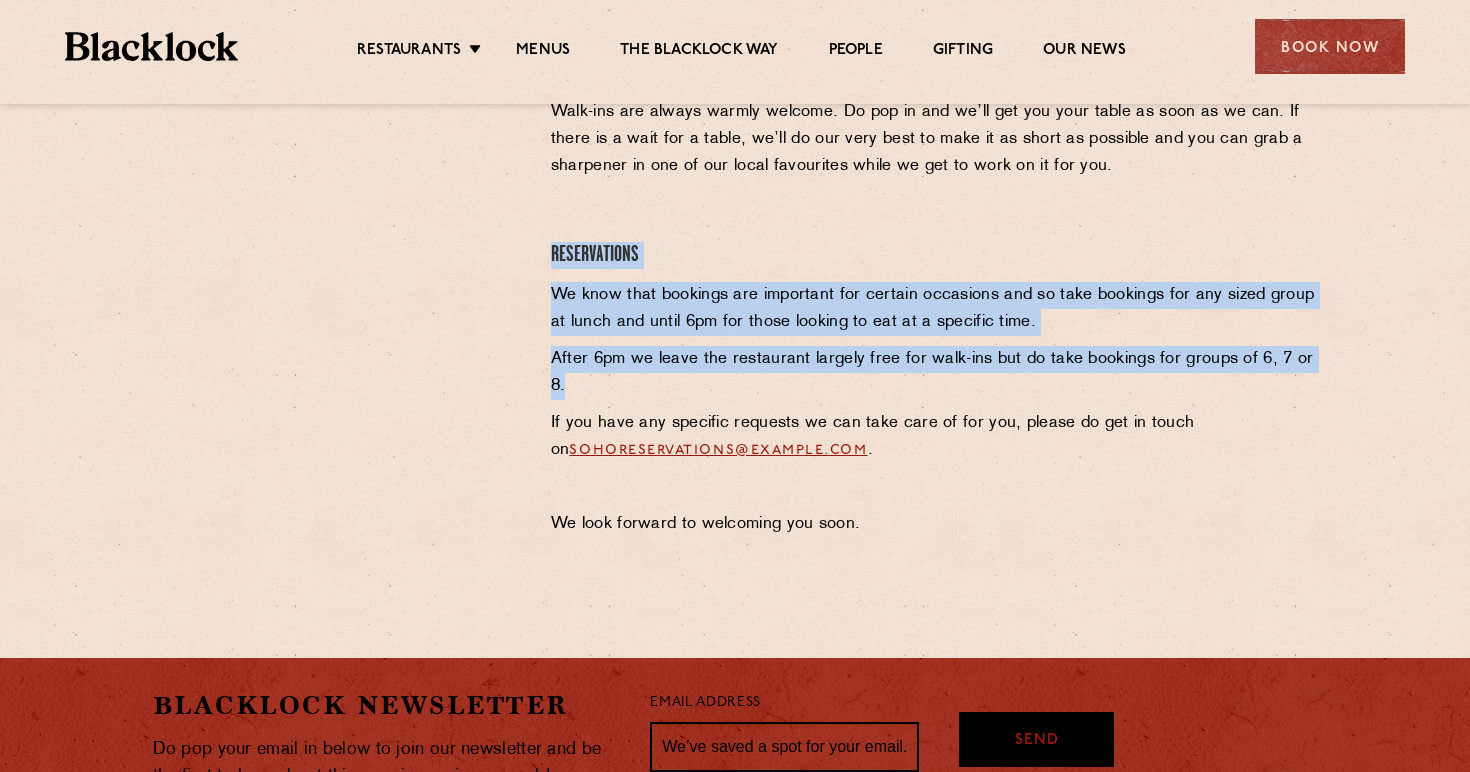 drag, startPoint x: 843, startPoint y: 393, endPoint x: 844, endPoint y: 212, distance: 181.00276 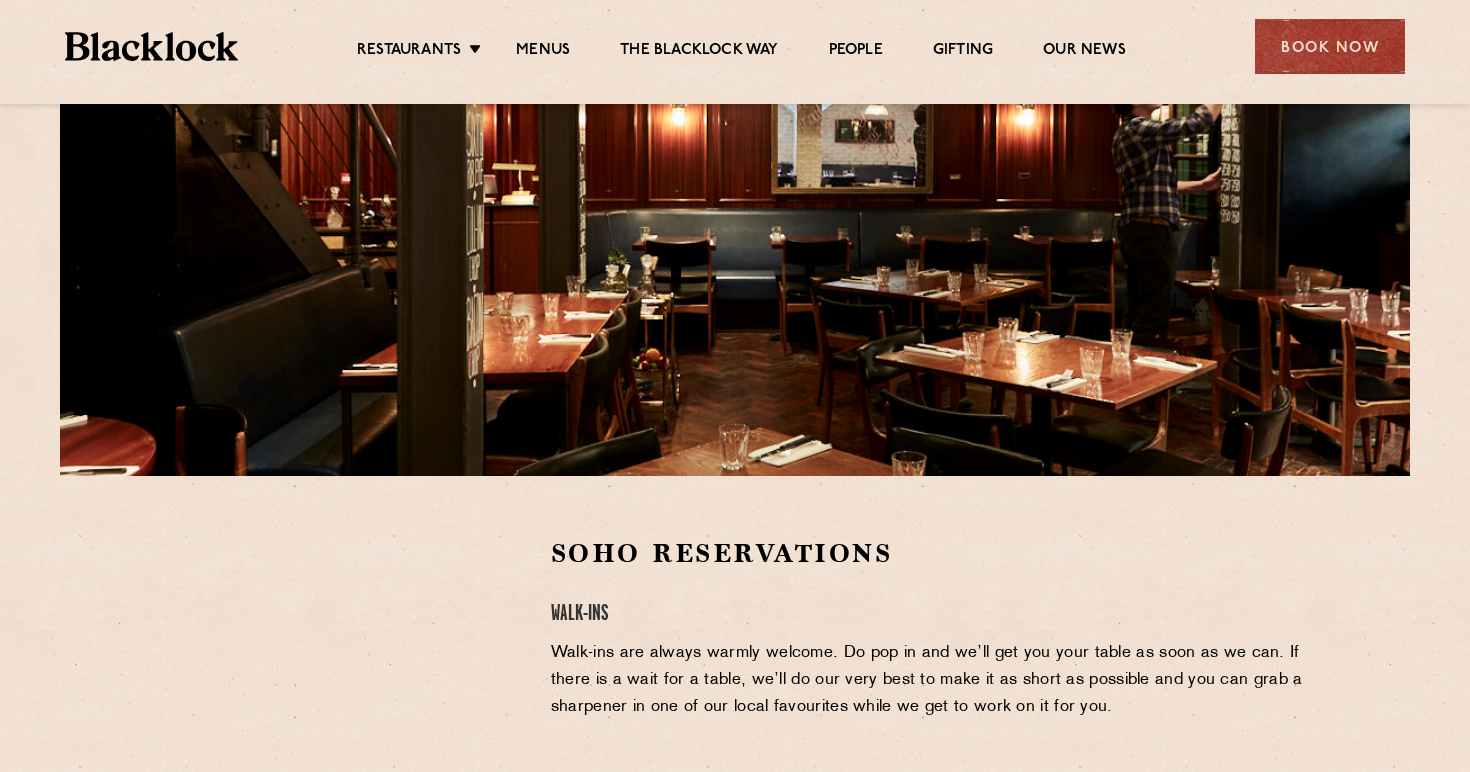 scroll, scrollTop: 69, scrollLeft: 0, axis: vertical 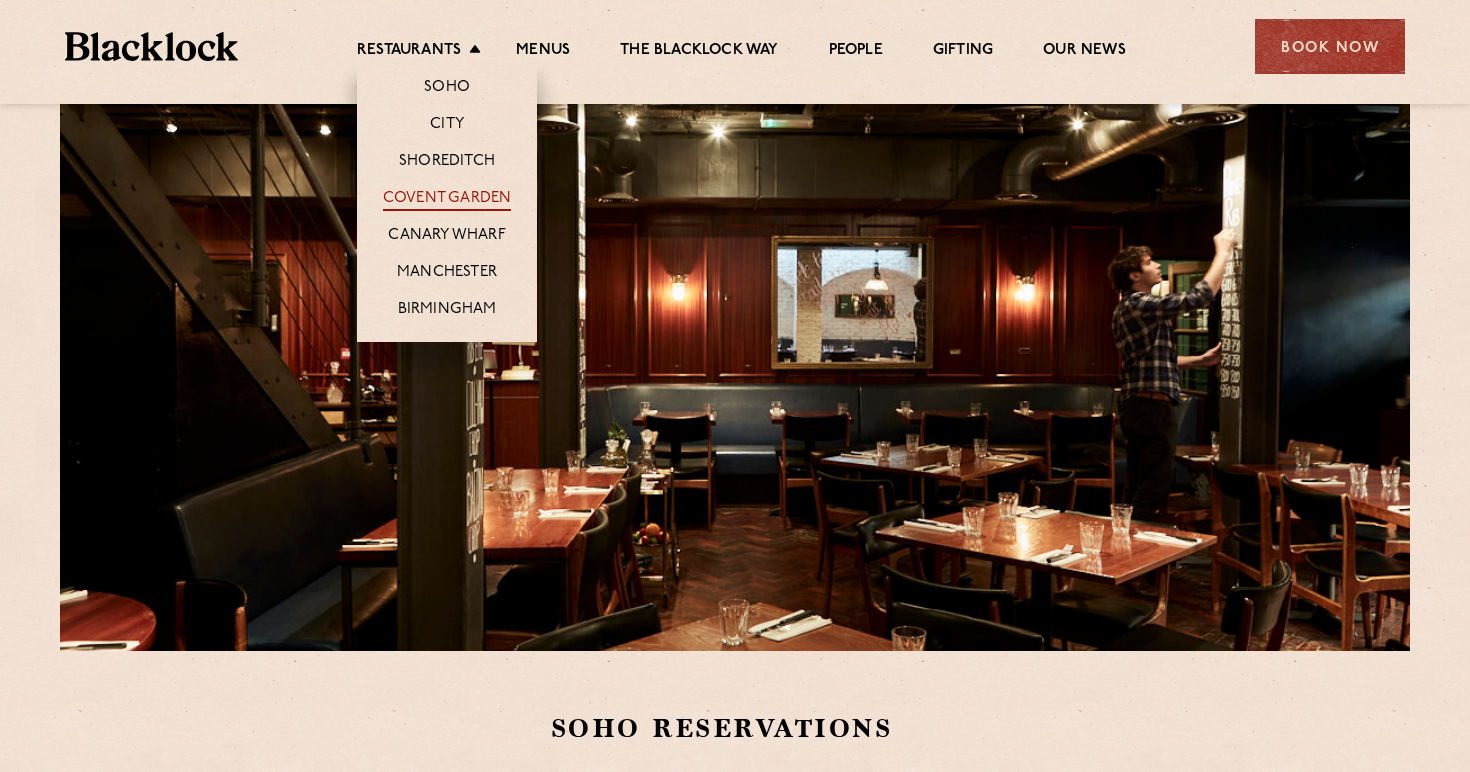 click on "Covent Garden" at bounding box center [447, 200] 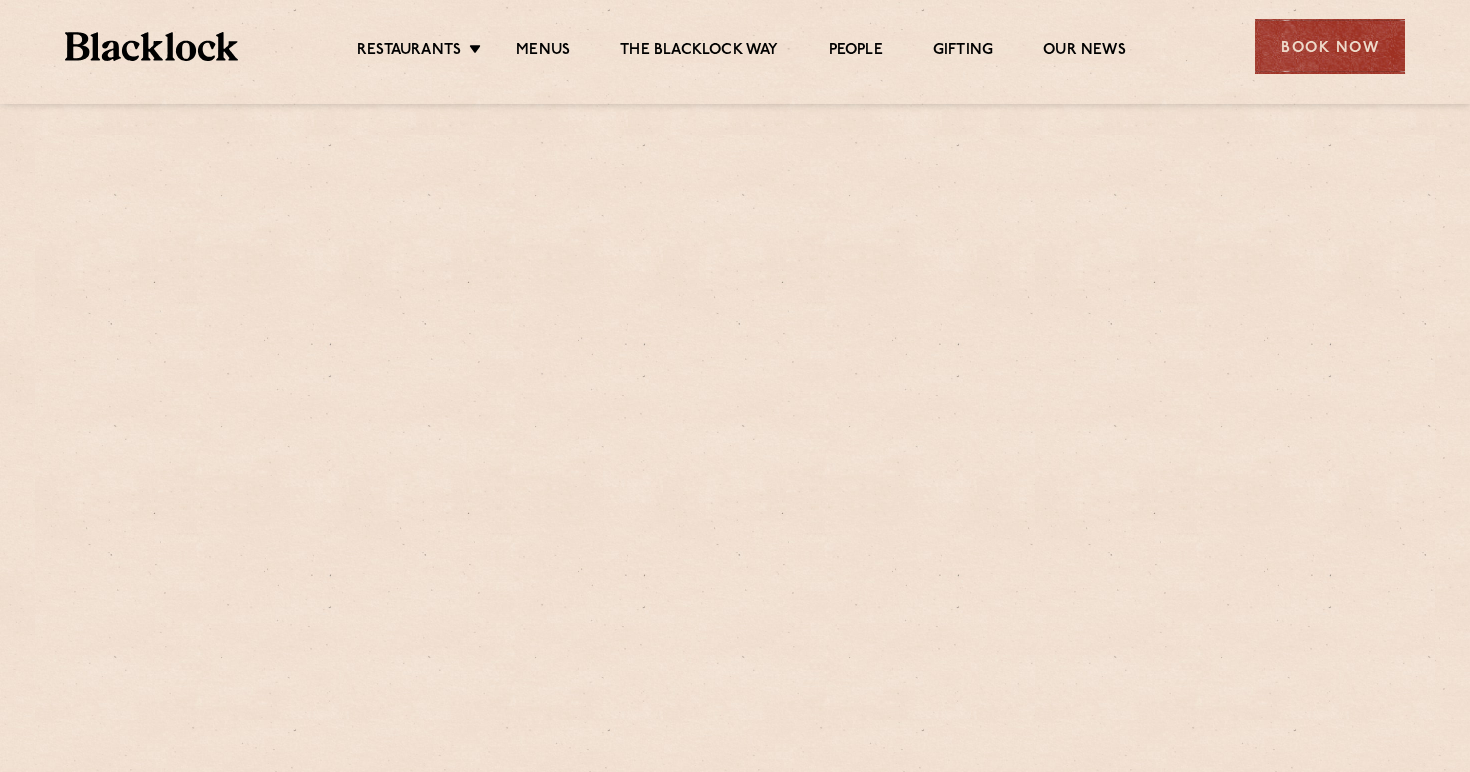 scroll, scrollTop: 0, scrollLeft: 0, axis: both 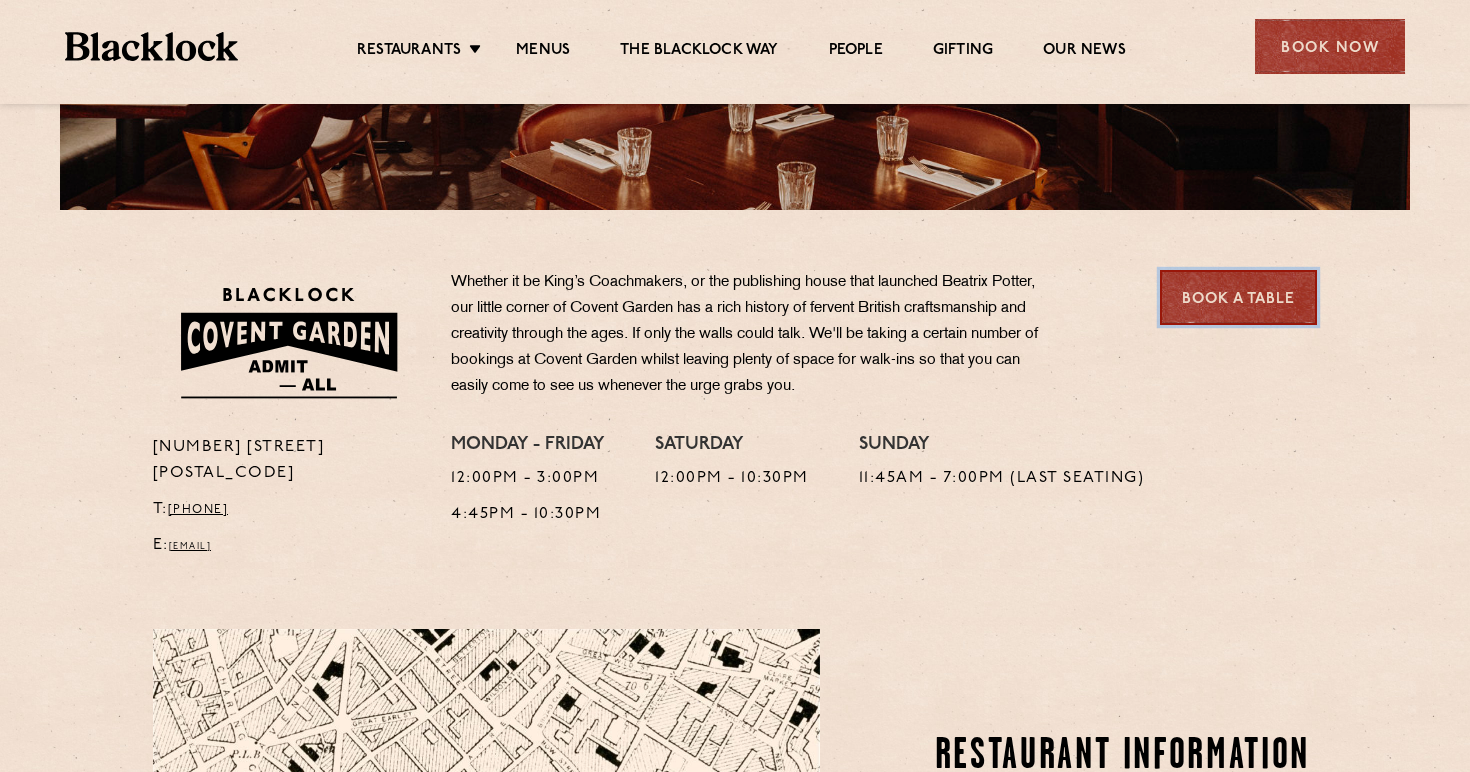 click on "Book a Table" at bounding box center [1238, 297] 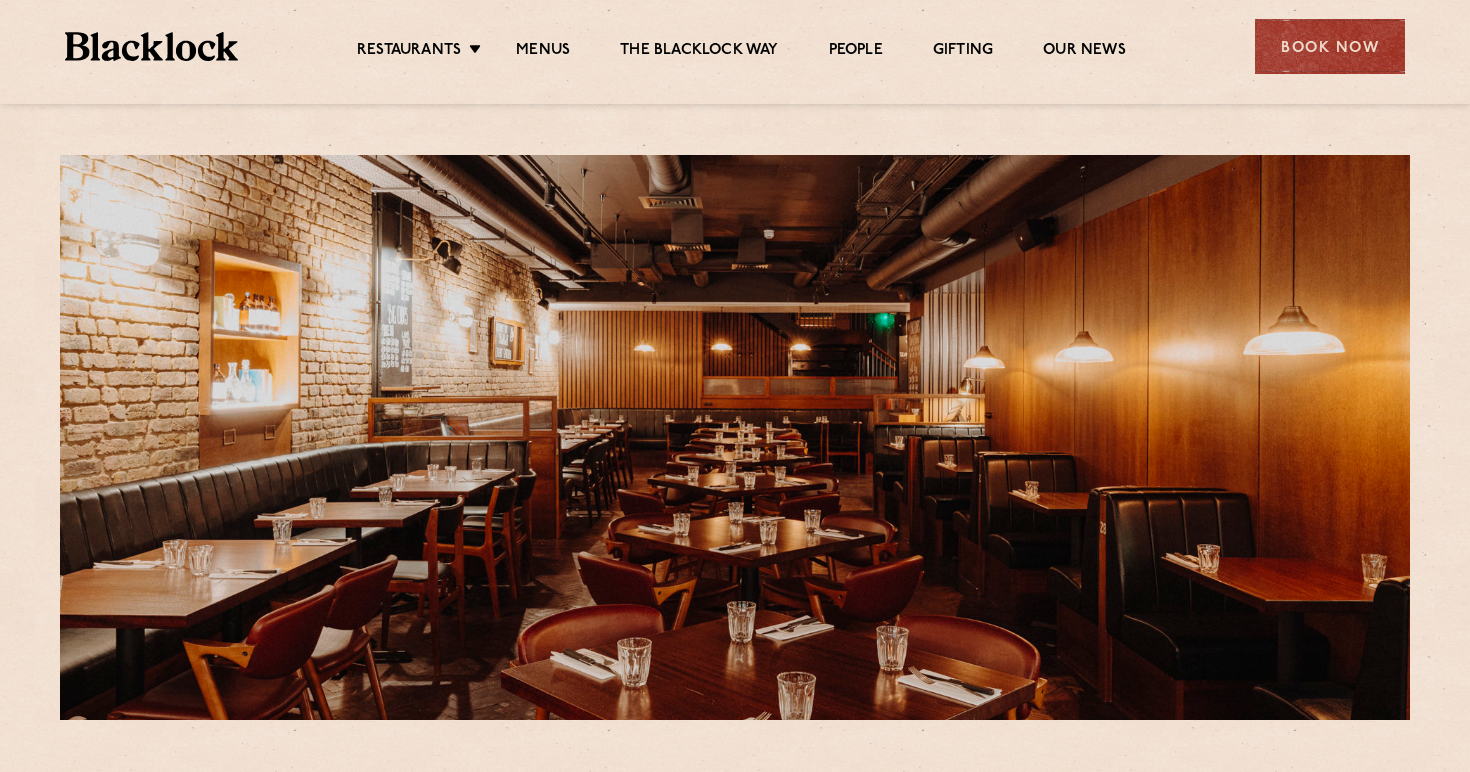 scroll, scrollTop: 0, scrollLeft: 0, axis: both 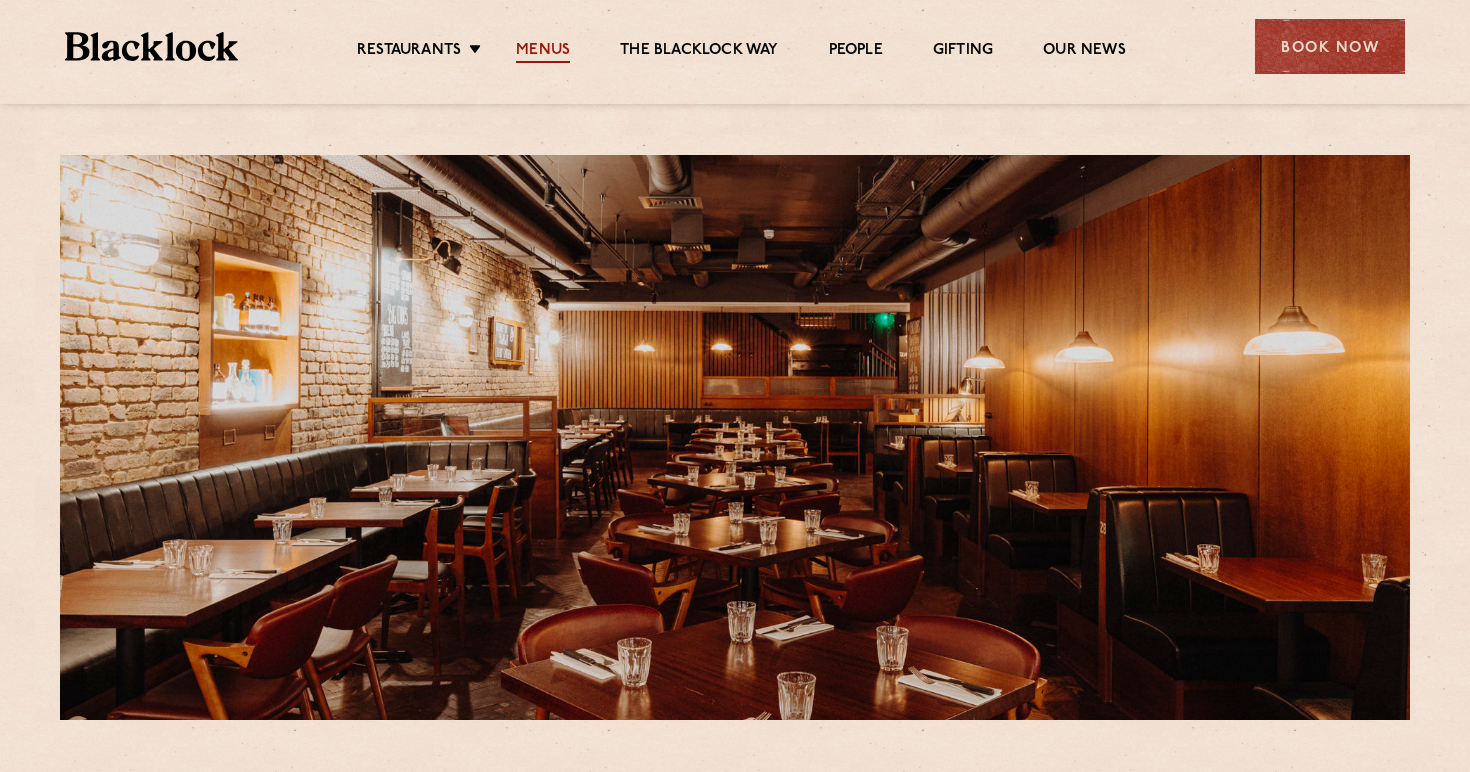 click on "Menus" at bounding box center [543, 52] 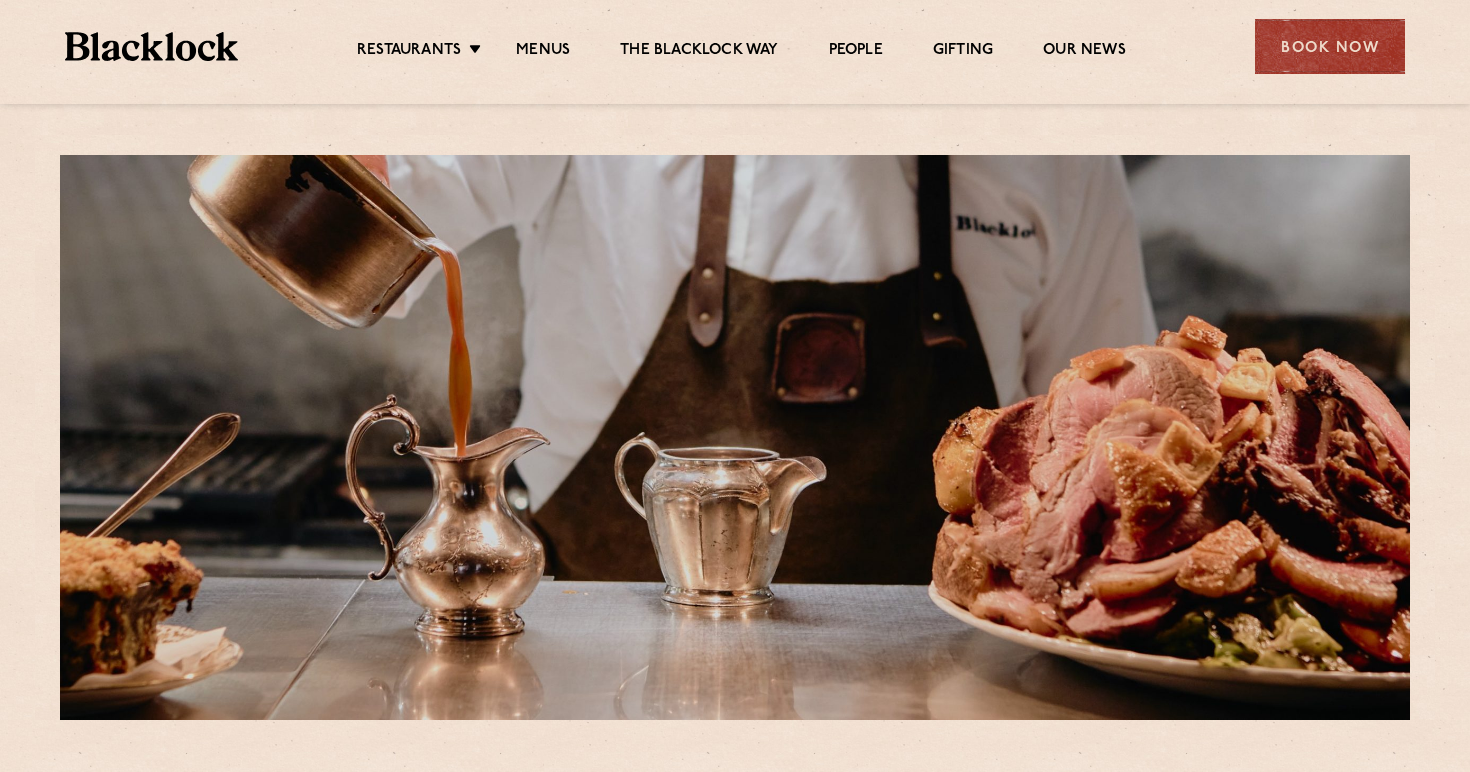 scroll, scrollTop: 0, scrollLeft: 0, axis: both 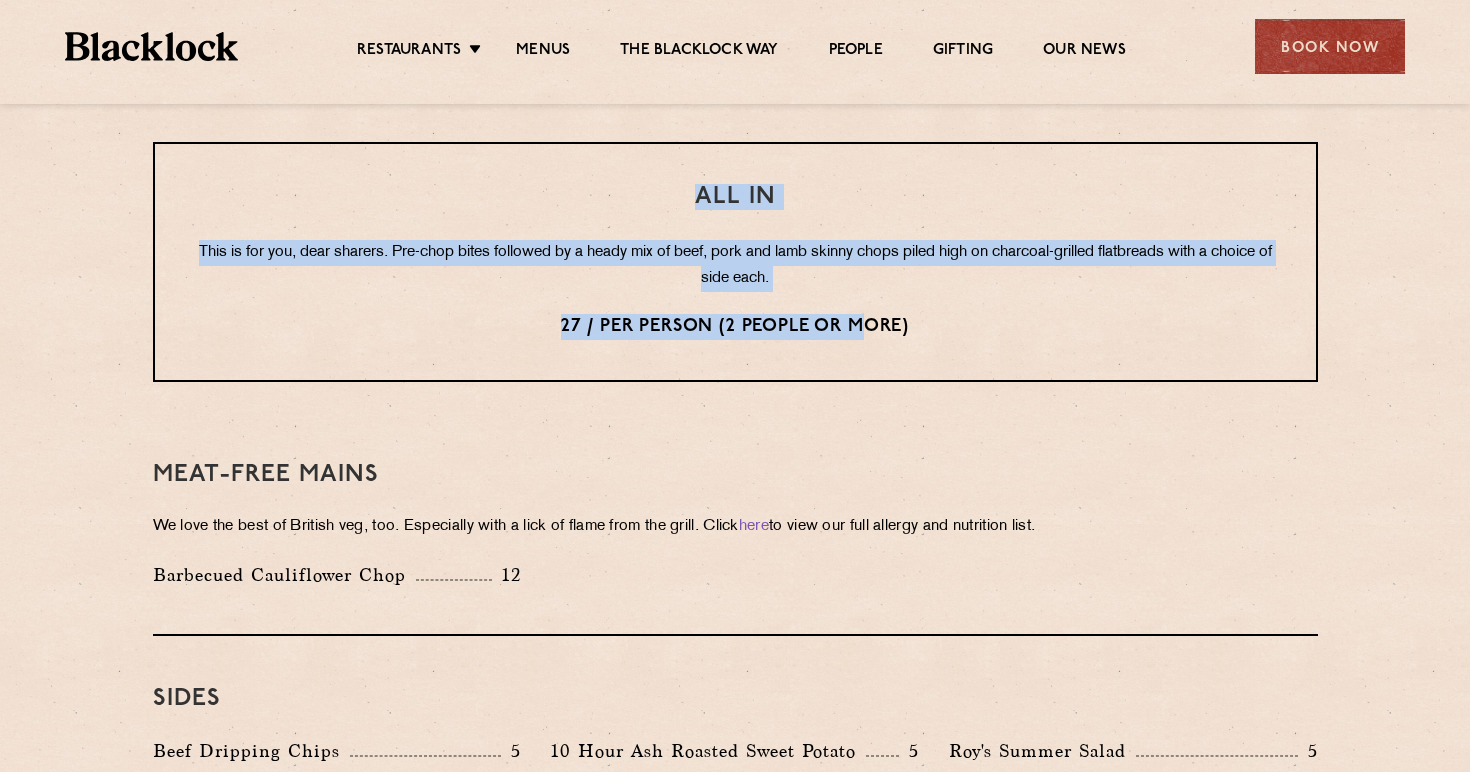 drag, startPoint x: 872, startPoint y: 340, endPoint x: 886, endPoint y: 139, distance: 201.48697 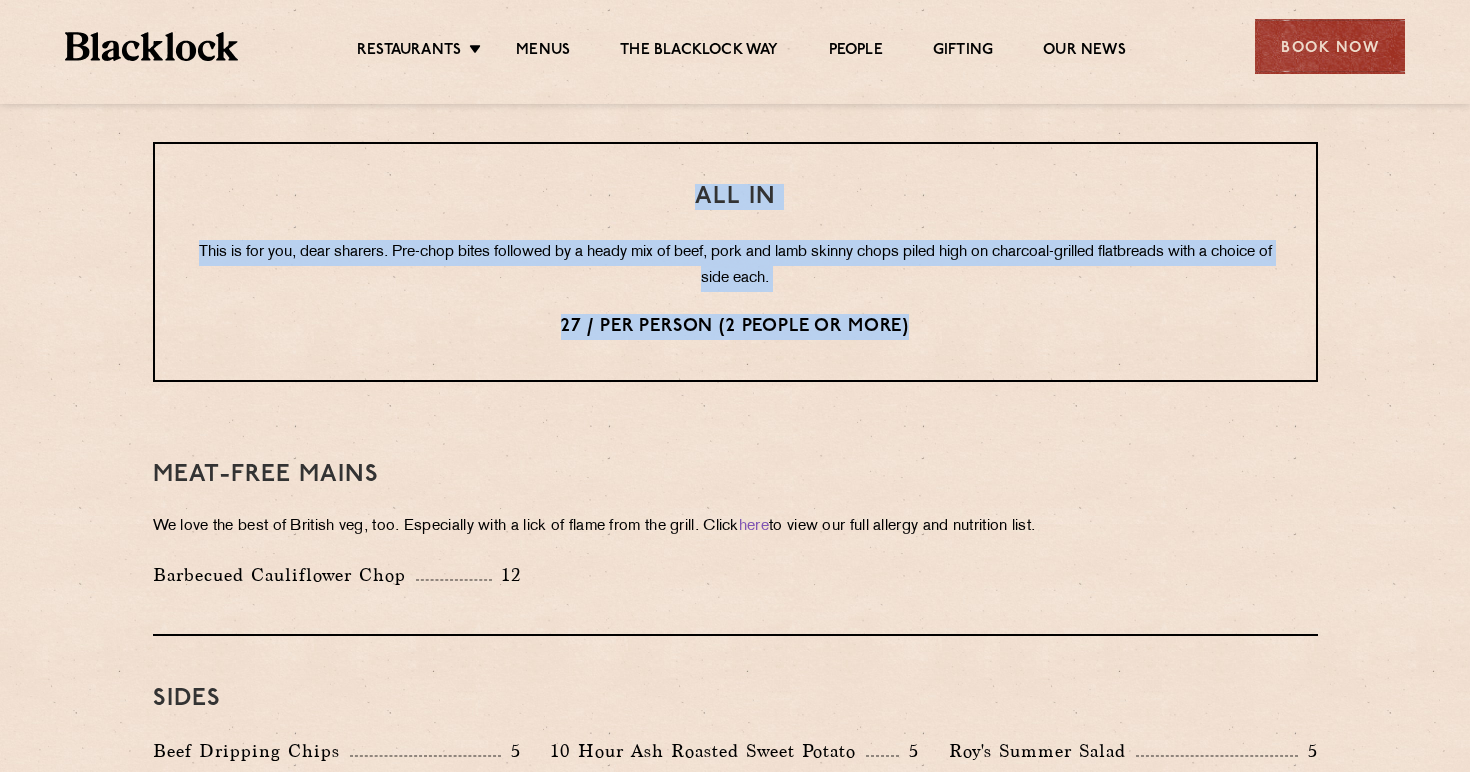 drag, startPoint x: 751, startPoint y: 172, endPoint x: 951, endPoint y: 347, distance: 265.75363 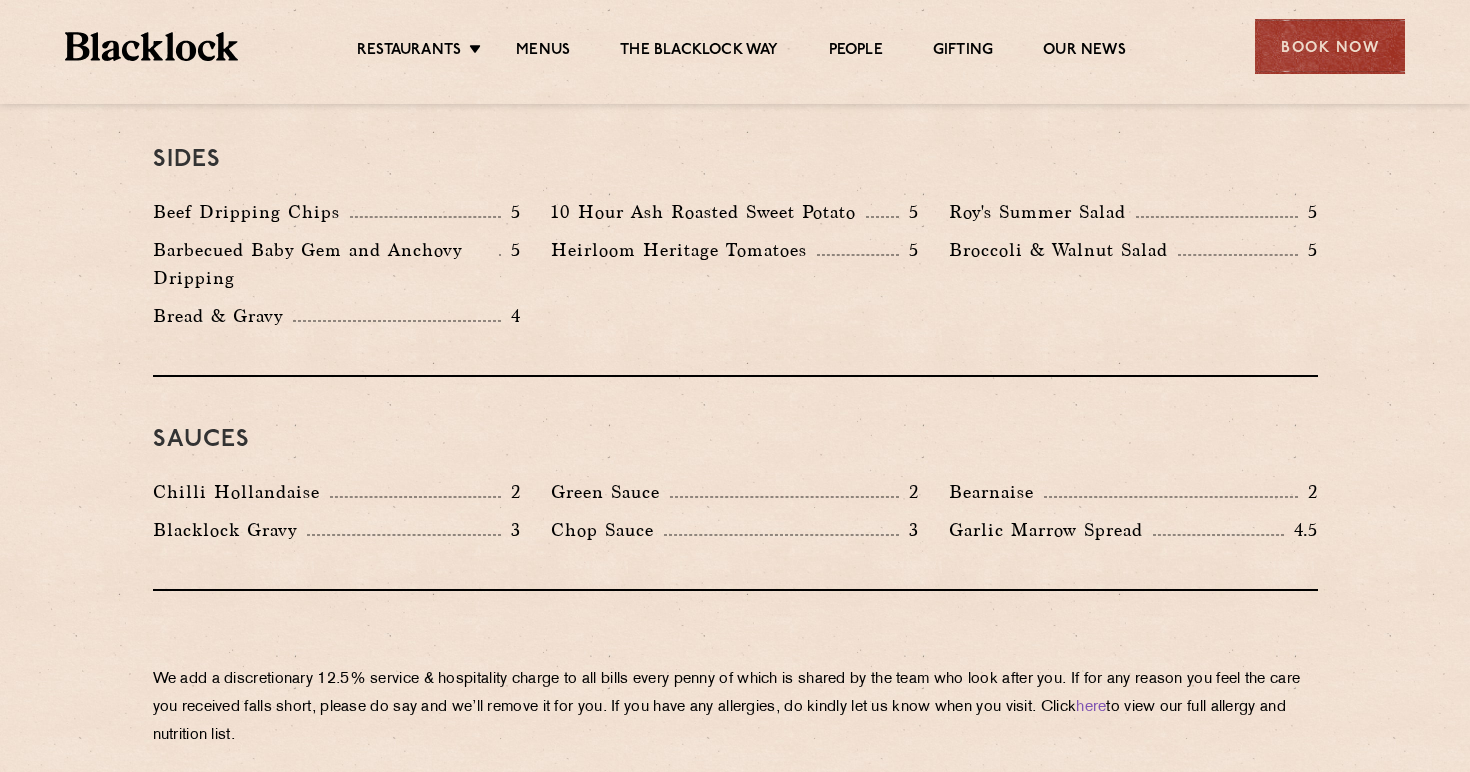 scroll, scrollTop: 3023, scrollLeft: 0, axis: vertical 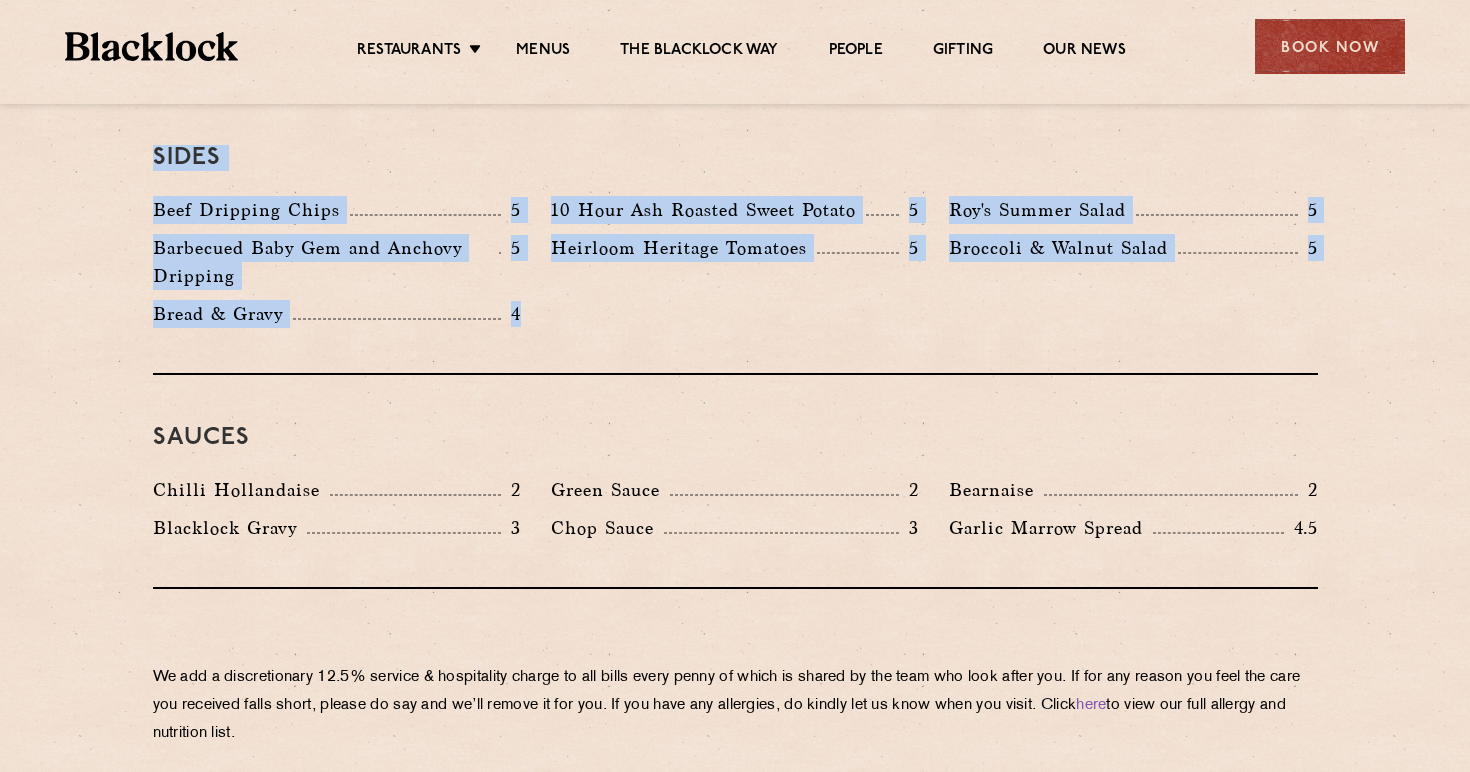 drag, startPoint x: 563, startPoint y: 342, endPoint x: 498, endPoint y: 134, distance: 217.91971 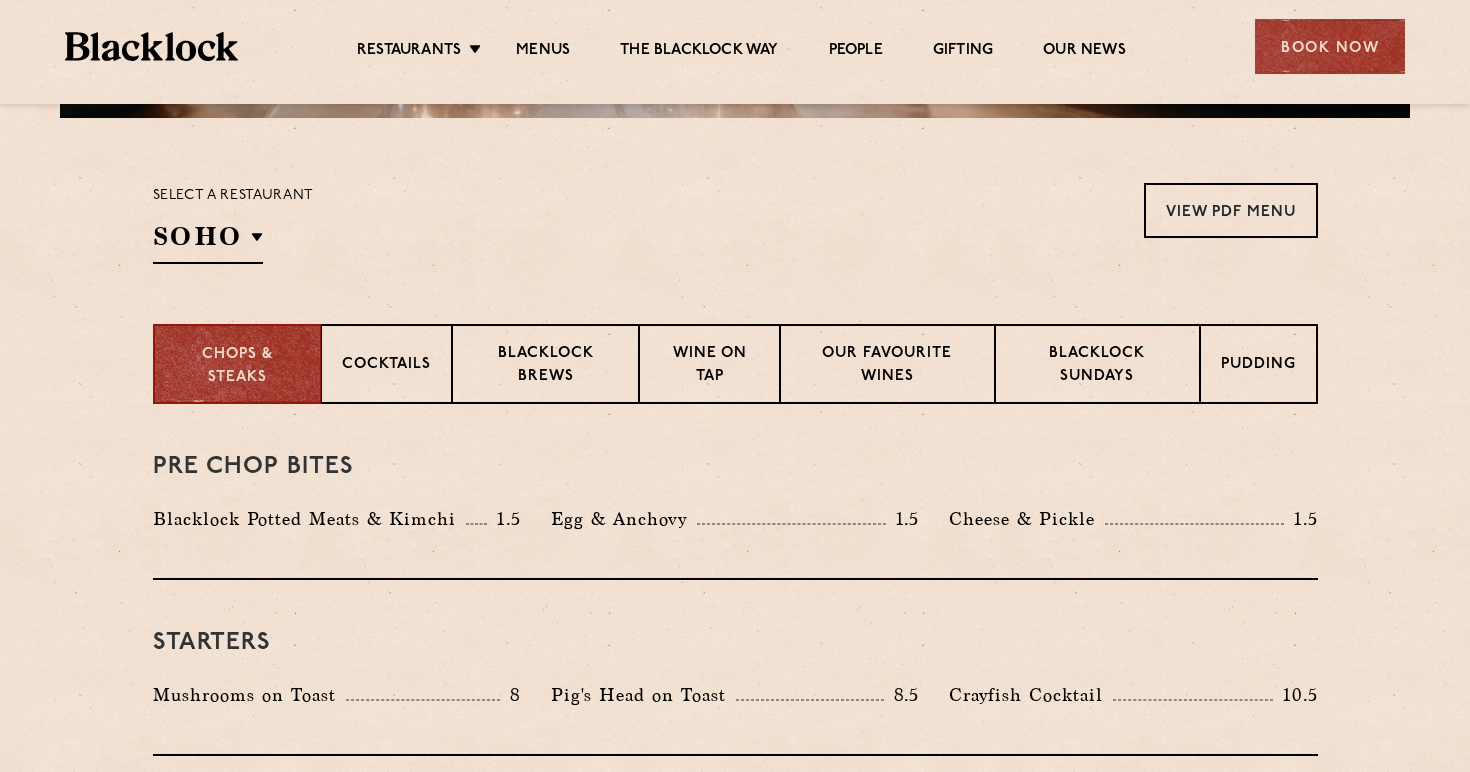 scroll, scrollTop: 599, scrollLeft: 0, axis: vertical 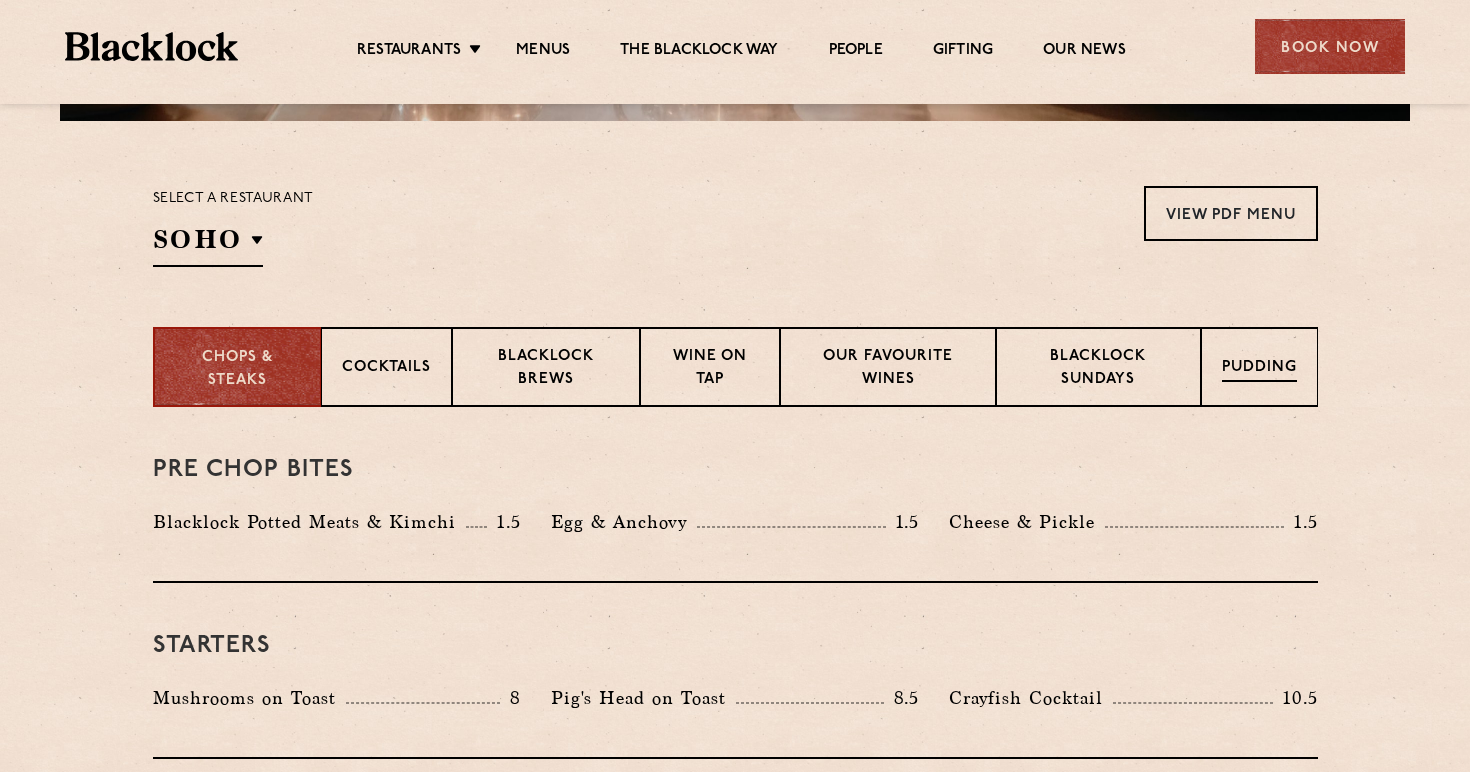 click on "Pudding" at bounding box center (1259, 367) 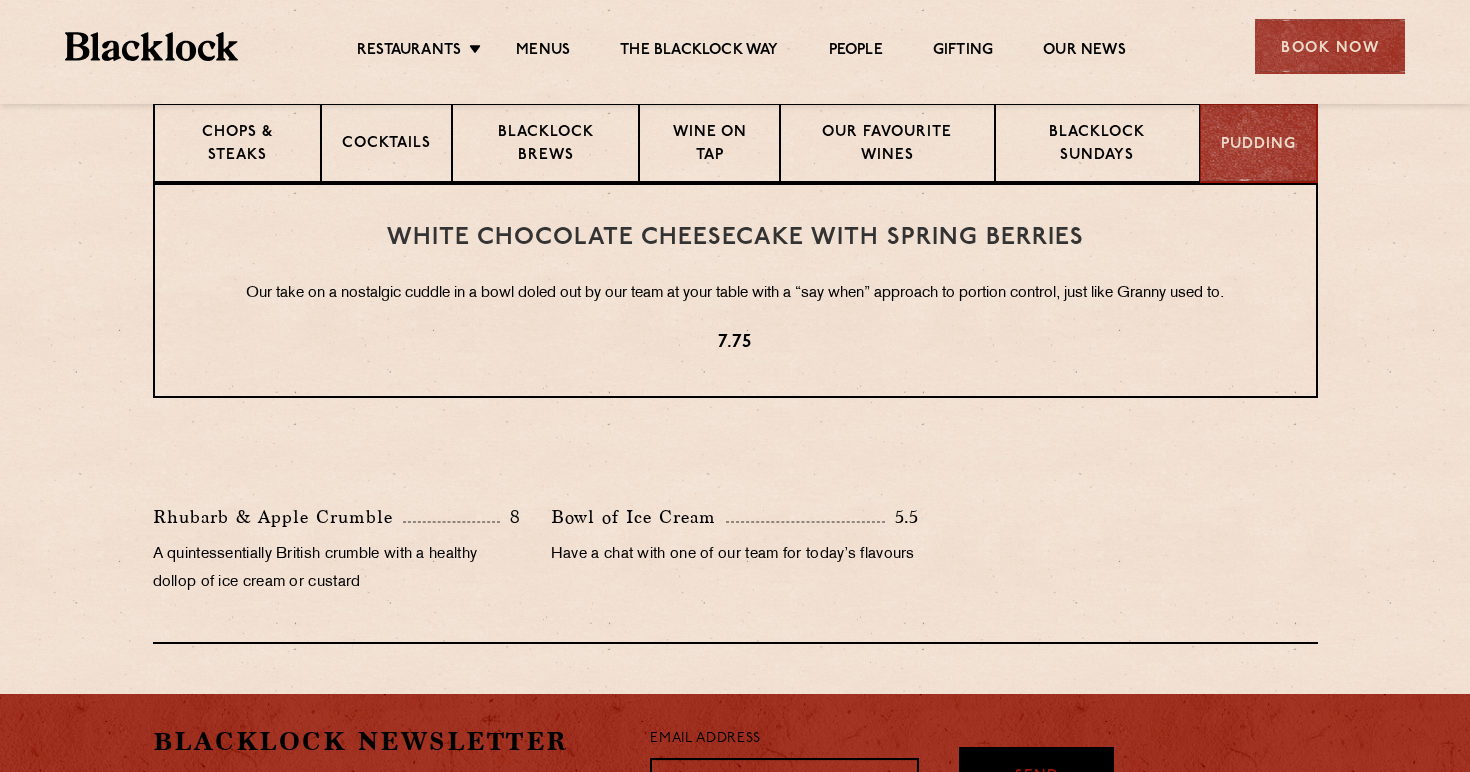 scroll, scrollTop: 822, scrollLeft: 0, axis: vertical 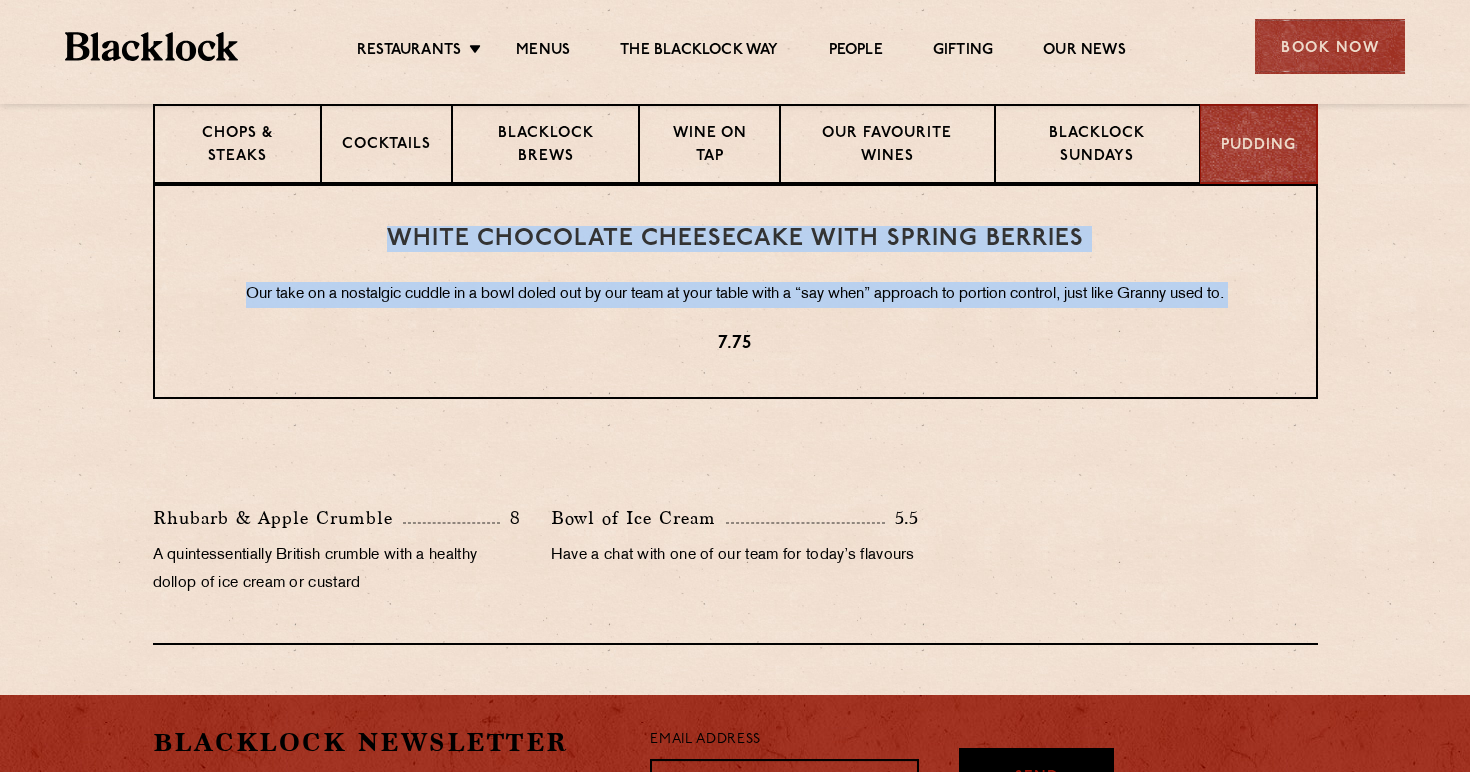 drag, startPoint x: 478, startPoint y: 334, endPoint x: 439, endPoint y: 214, distance: 126.178444 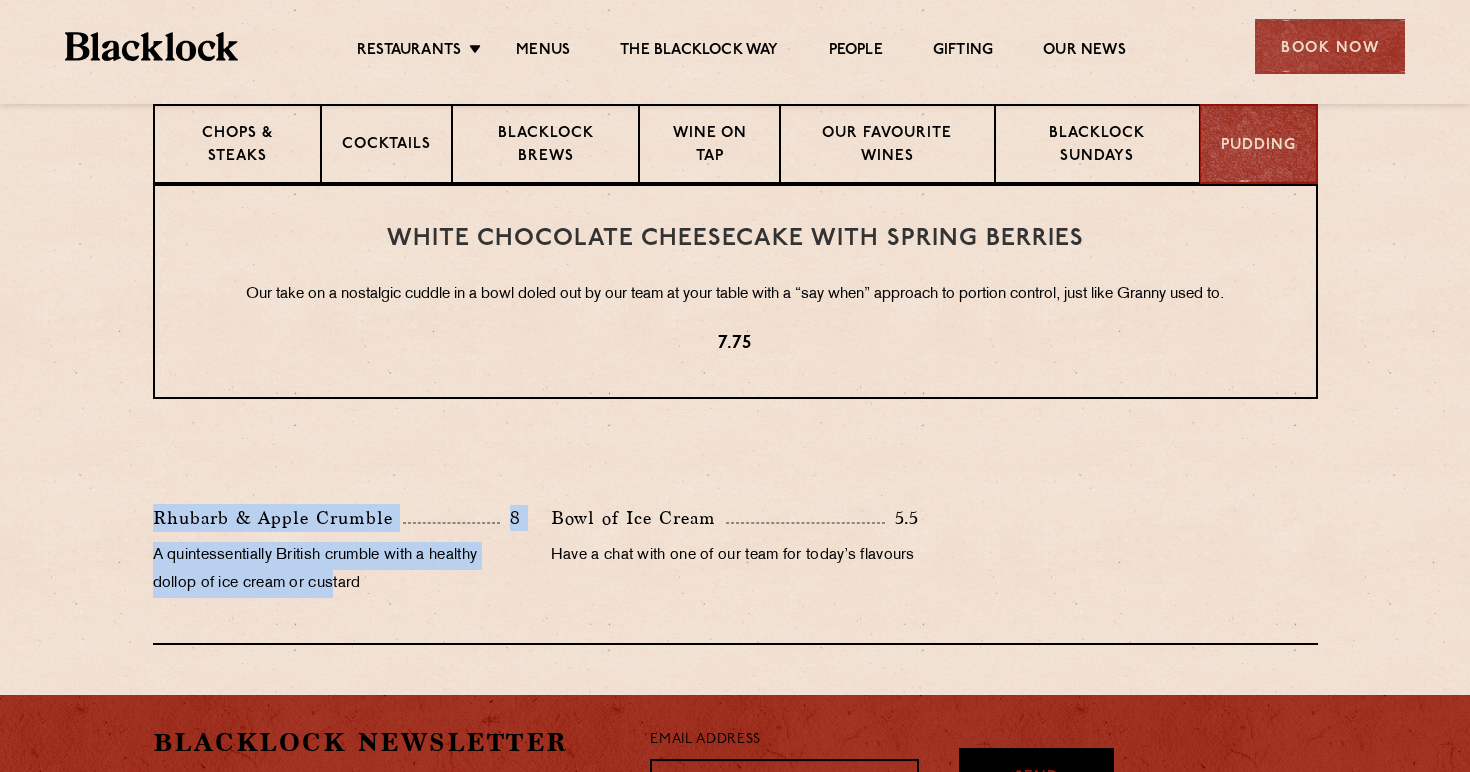 drag, startPoint x: 235, startPoint y: 465, endPoint x: 332, endPoint y: 575, distance: 146.65947 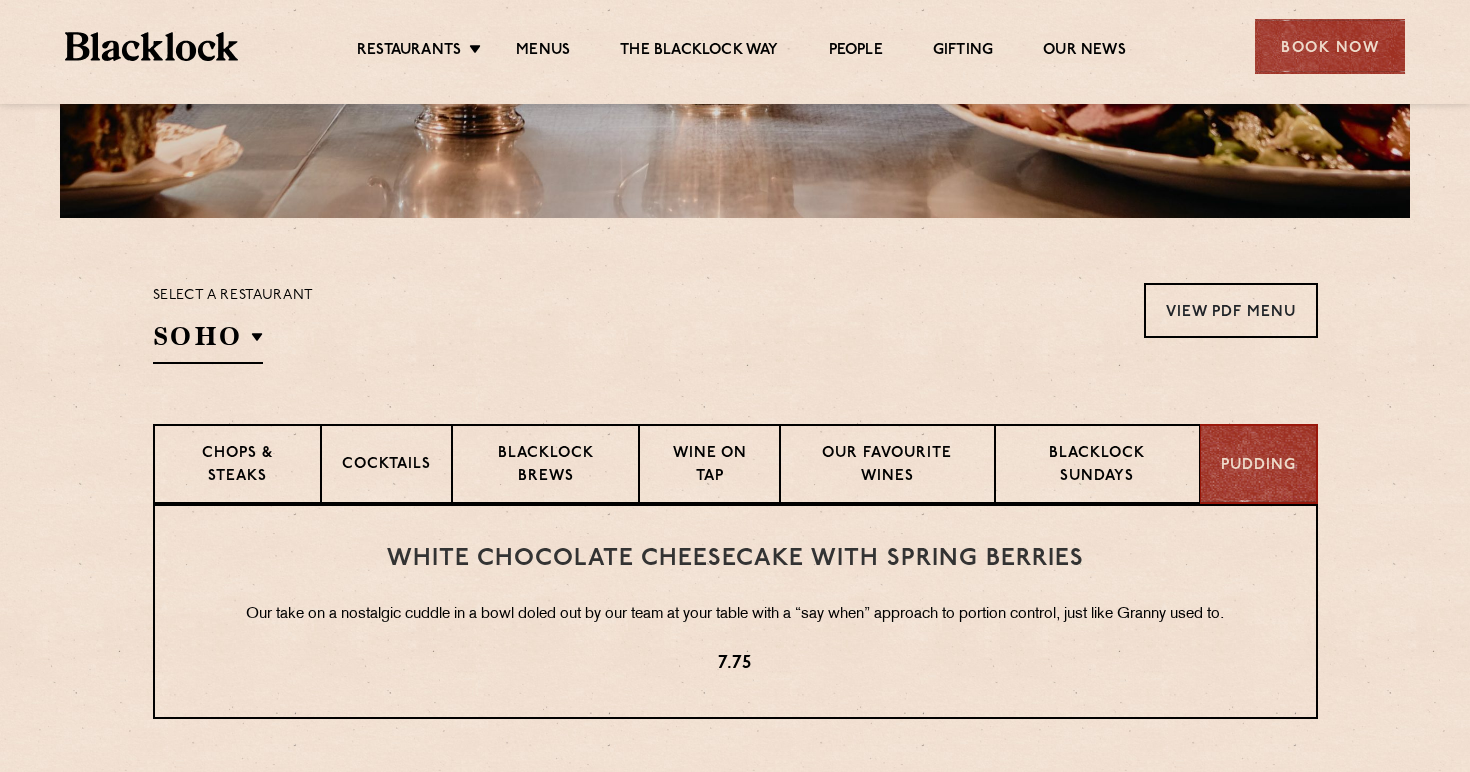scroll, scrollTop: 484, scrollLeft: 0, axis: vertical 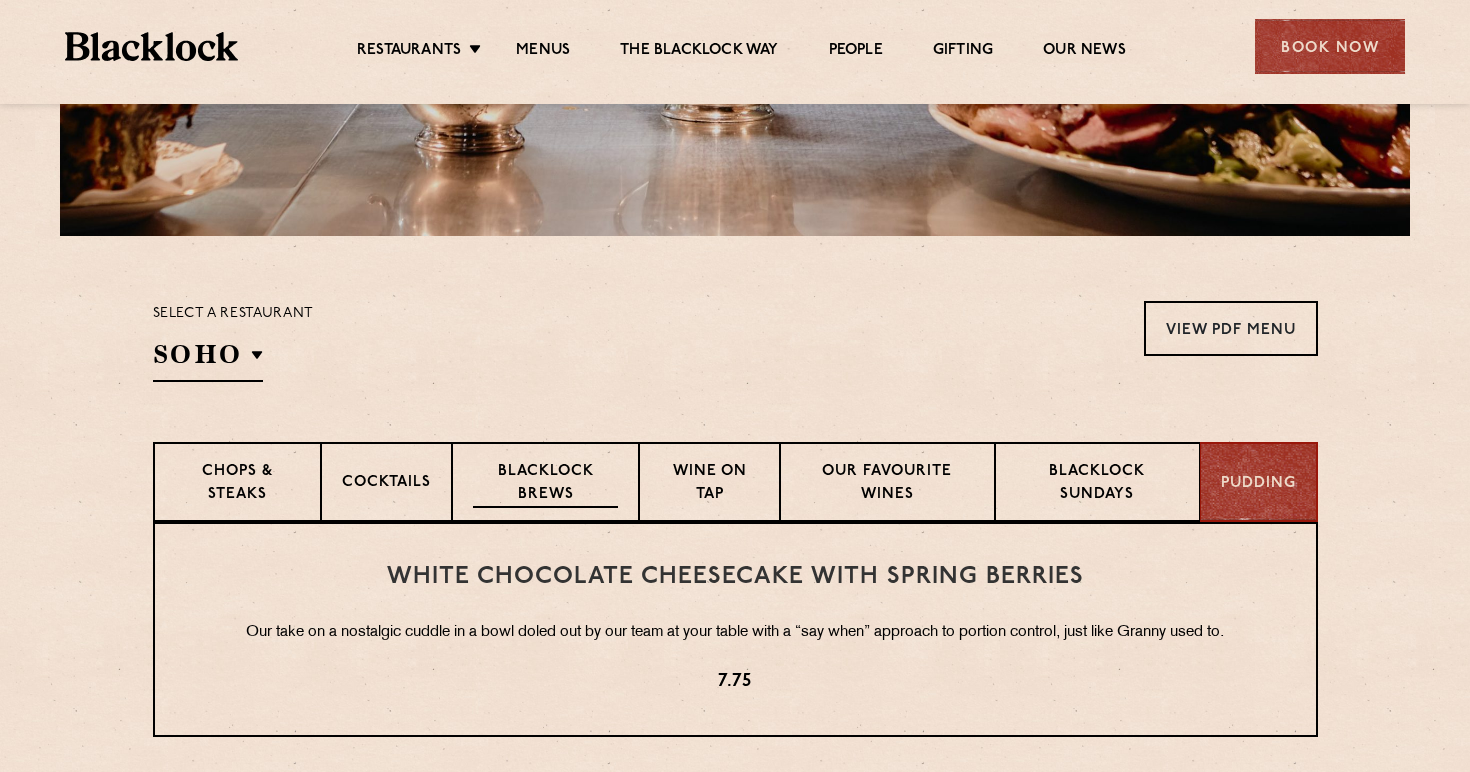 click on "Blacklock Brews" at bounding box center [546, 484] 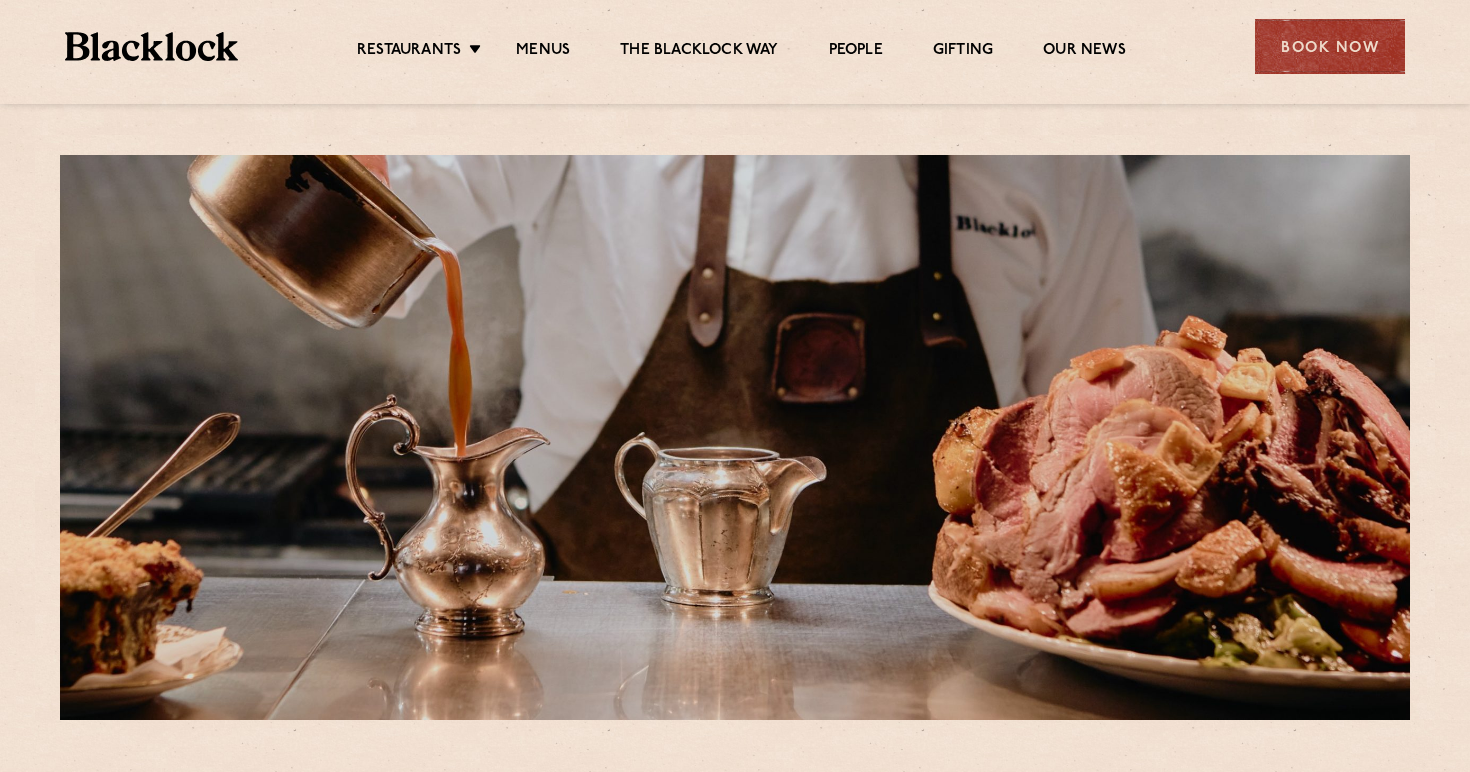 scroll, scrollTop: 709, scrollLeft: 0, axis: vertical 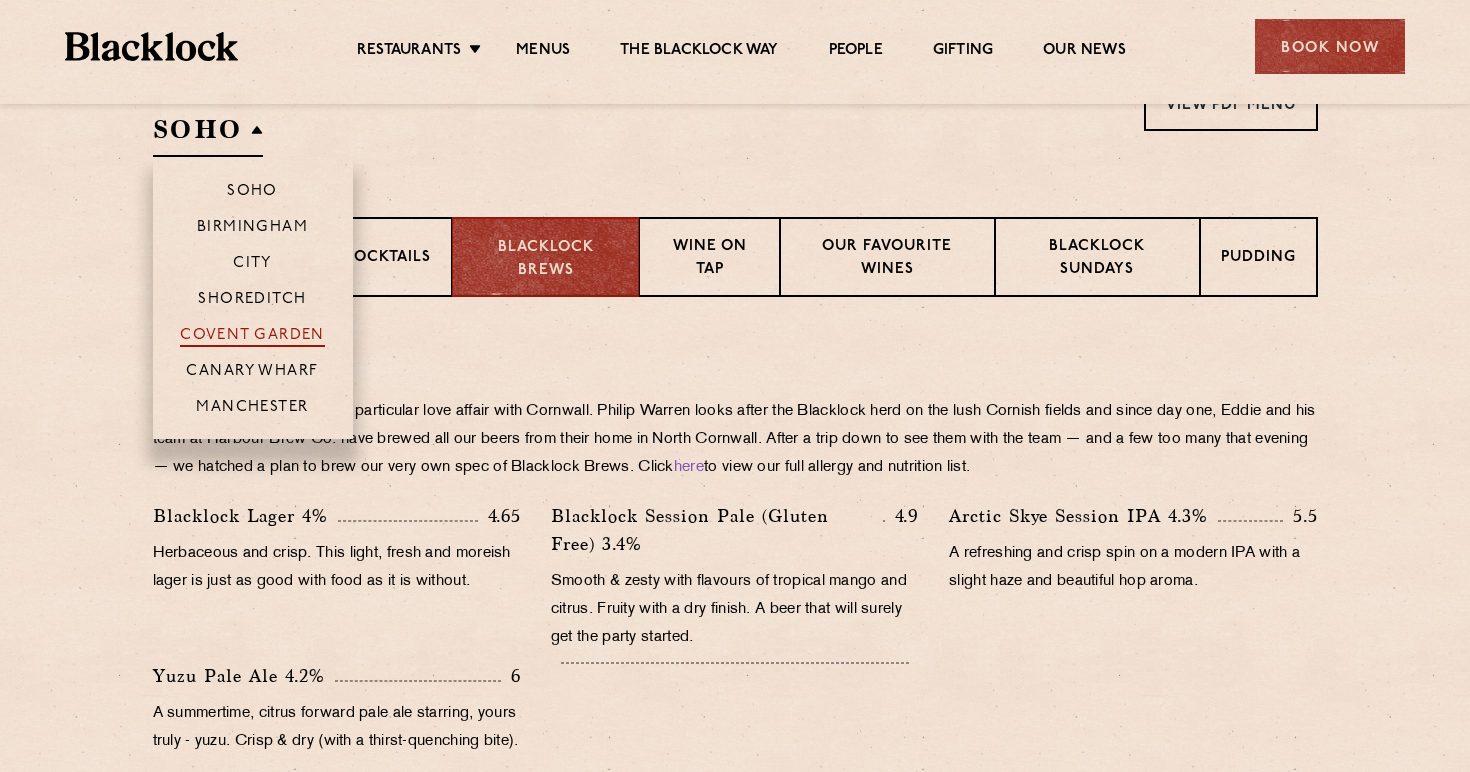 click on "Covent Garden" at bounding box center [252, 337] 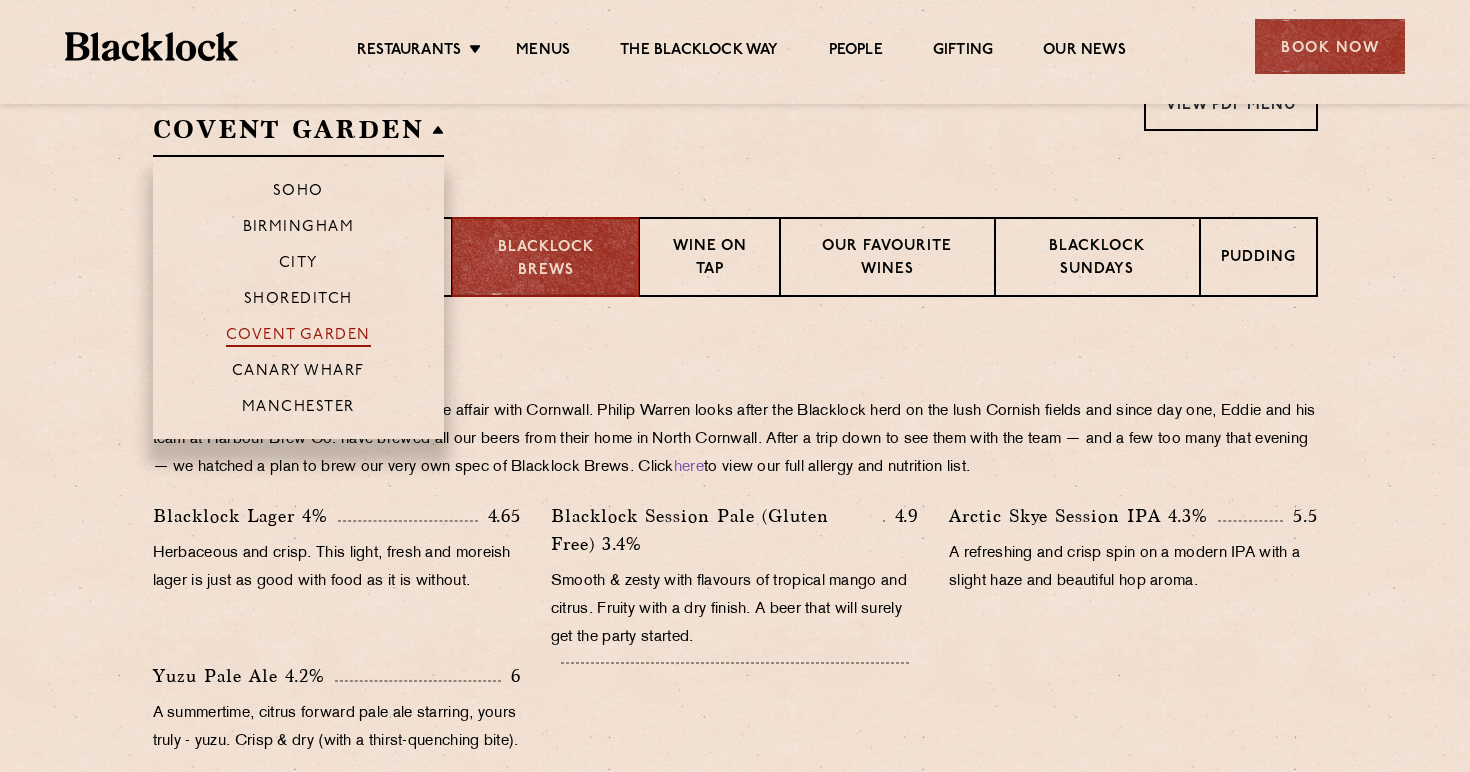click on "Covent Garden" at bounding box center [298, 337] 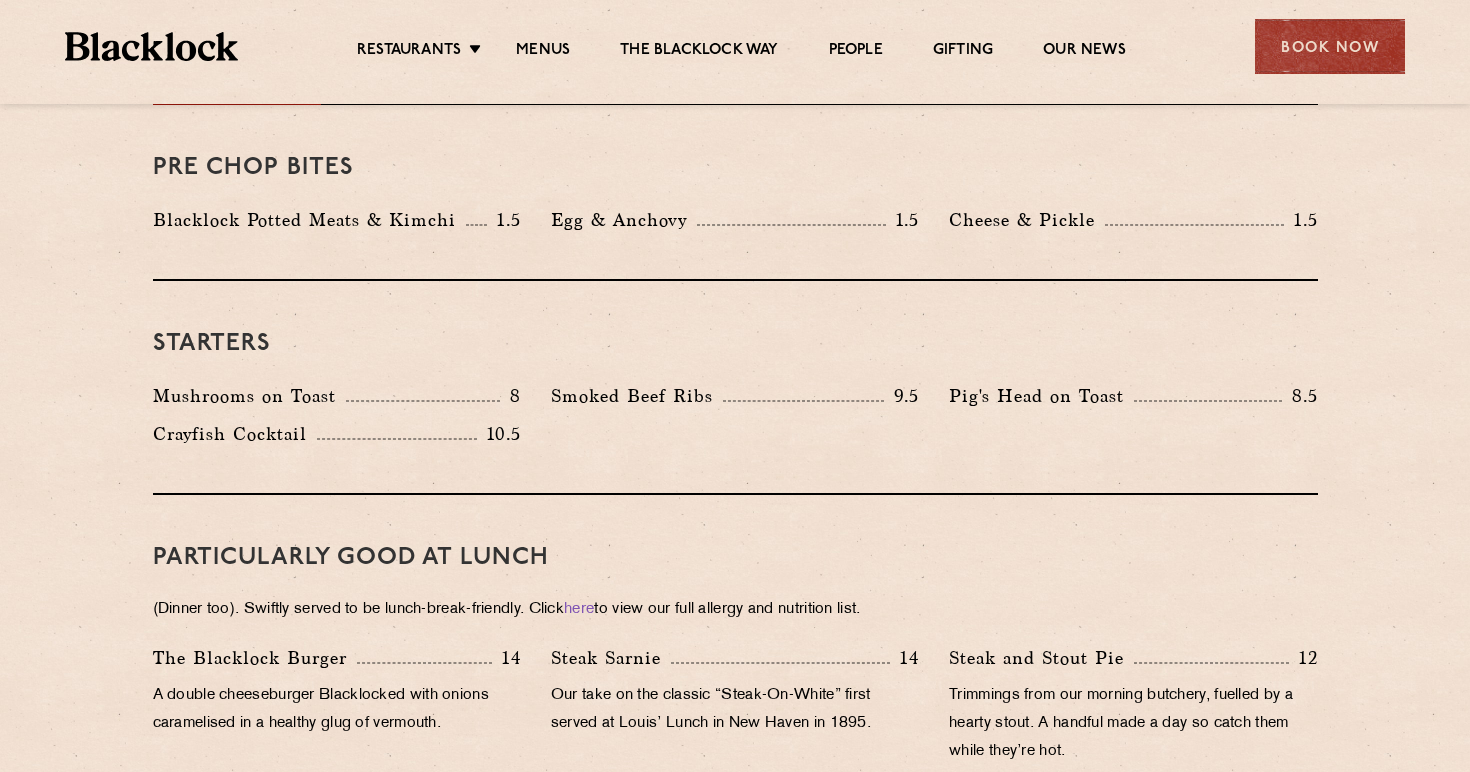 scroll, scrollTop: 607, scrollLeft: 0, axis: vertical 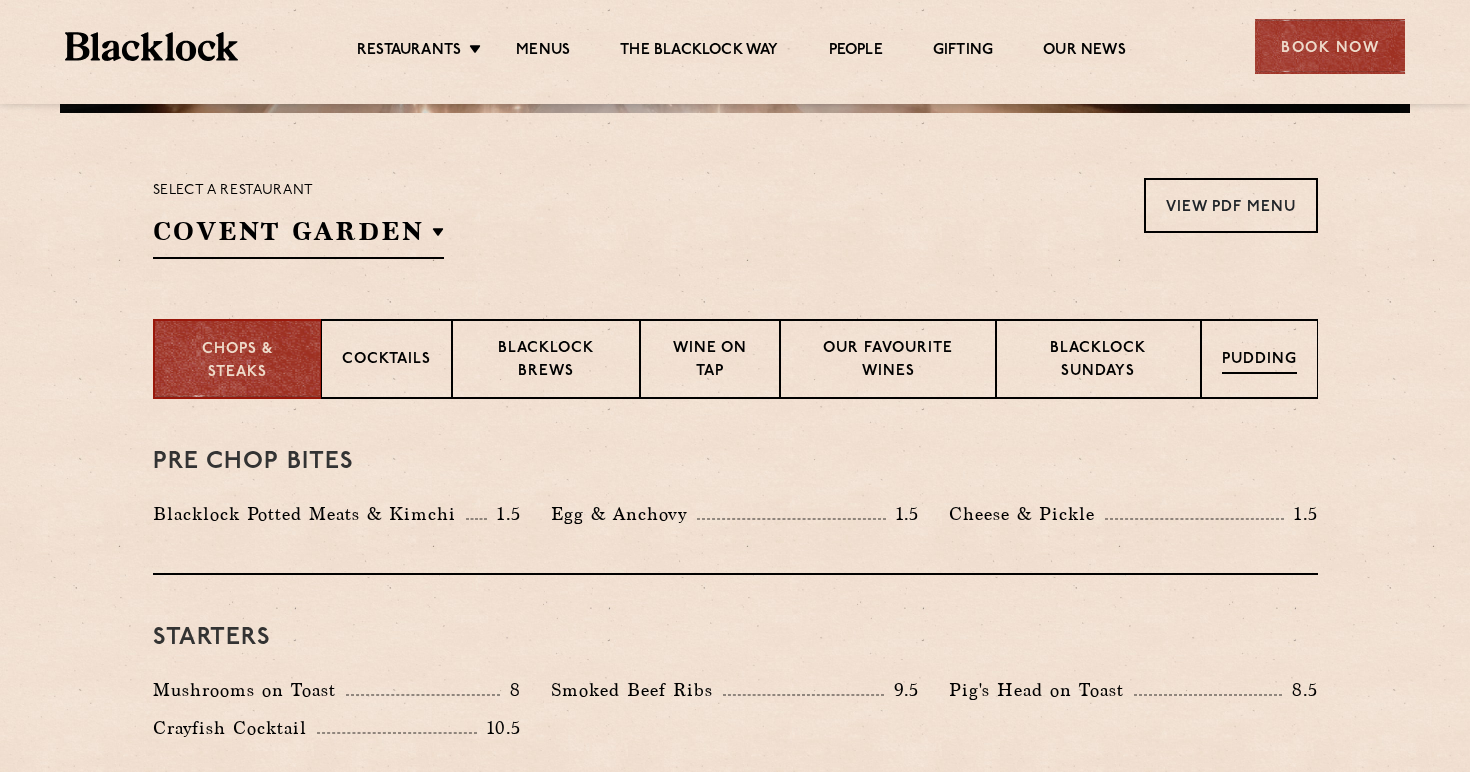 click on "Pudding" at bounding box center (1259, 359) 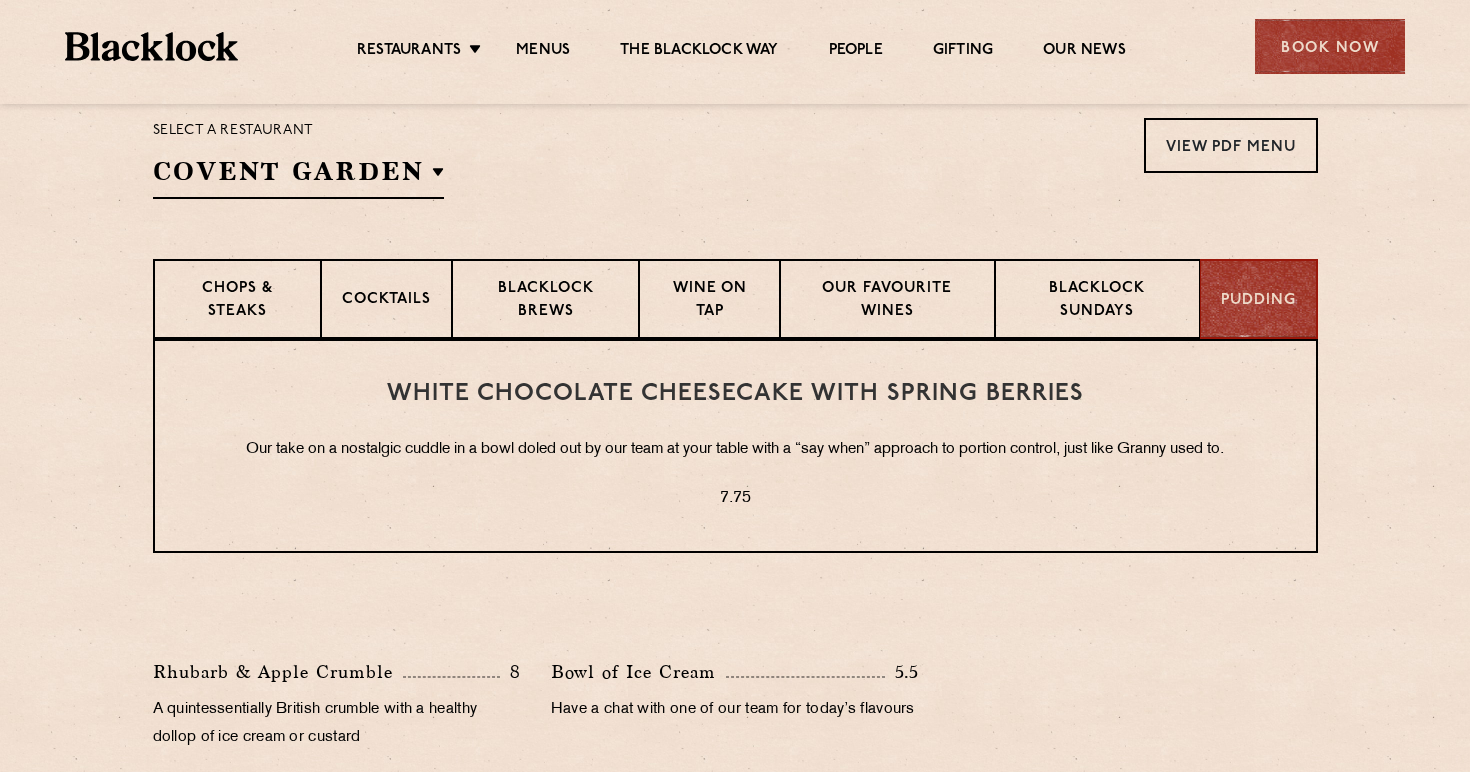 scroll, scrollTop: 651, scrollLeft: 0, axis: vertical 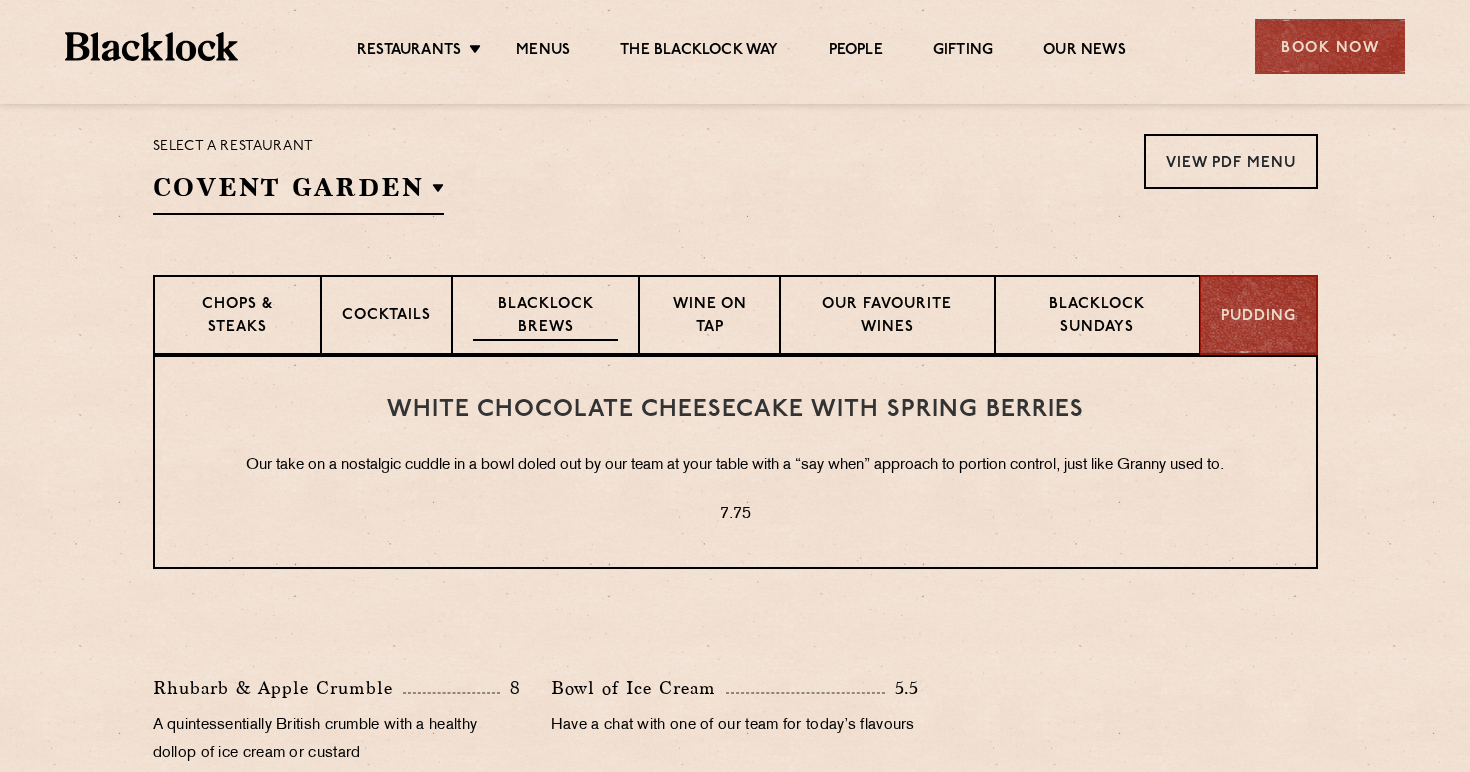 click on "Blacklock Brews" at bounding box center (546, 317) 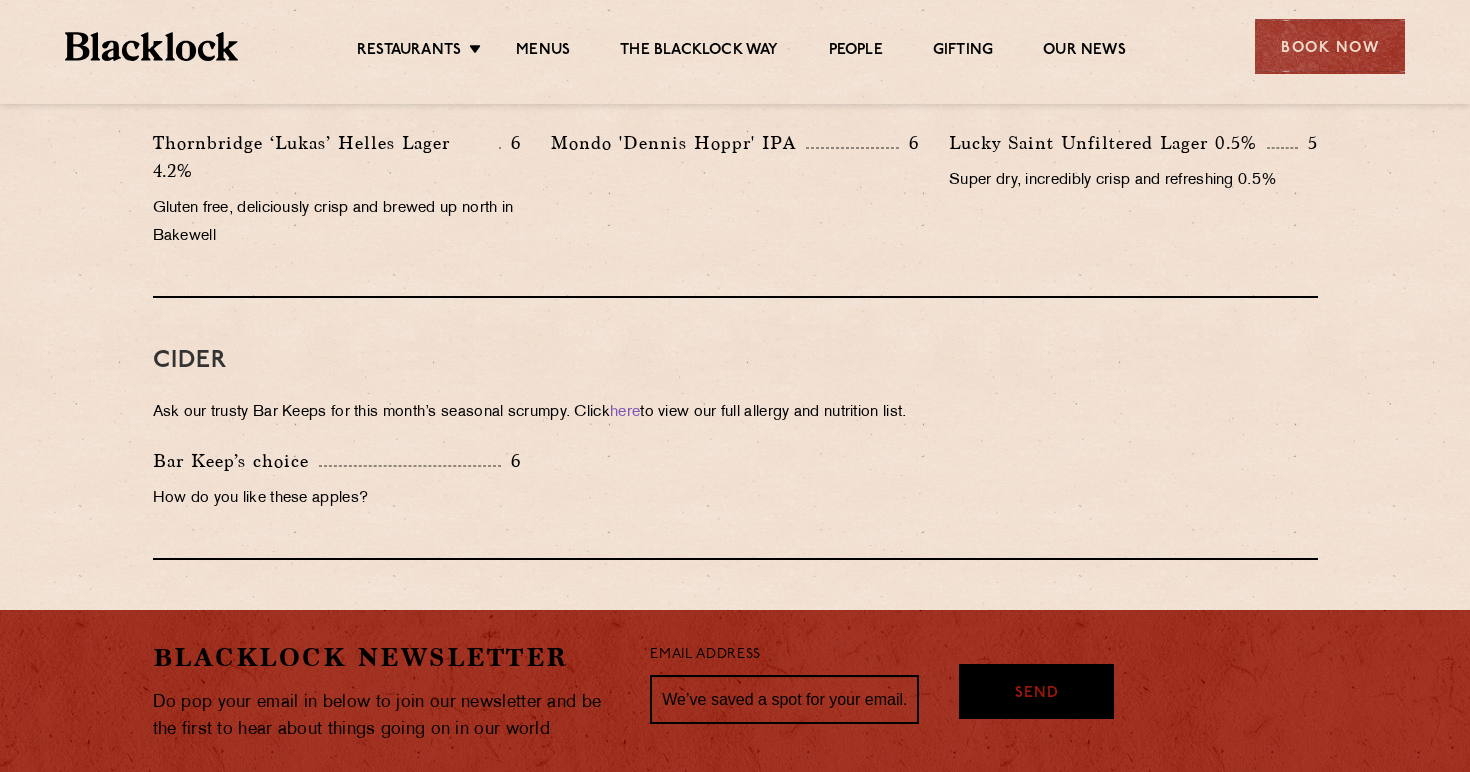 scroll, scrollTop: 1493, scrollLeft: 0, axis: vertical 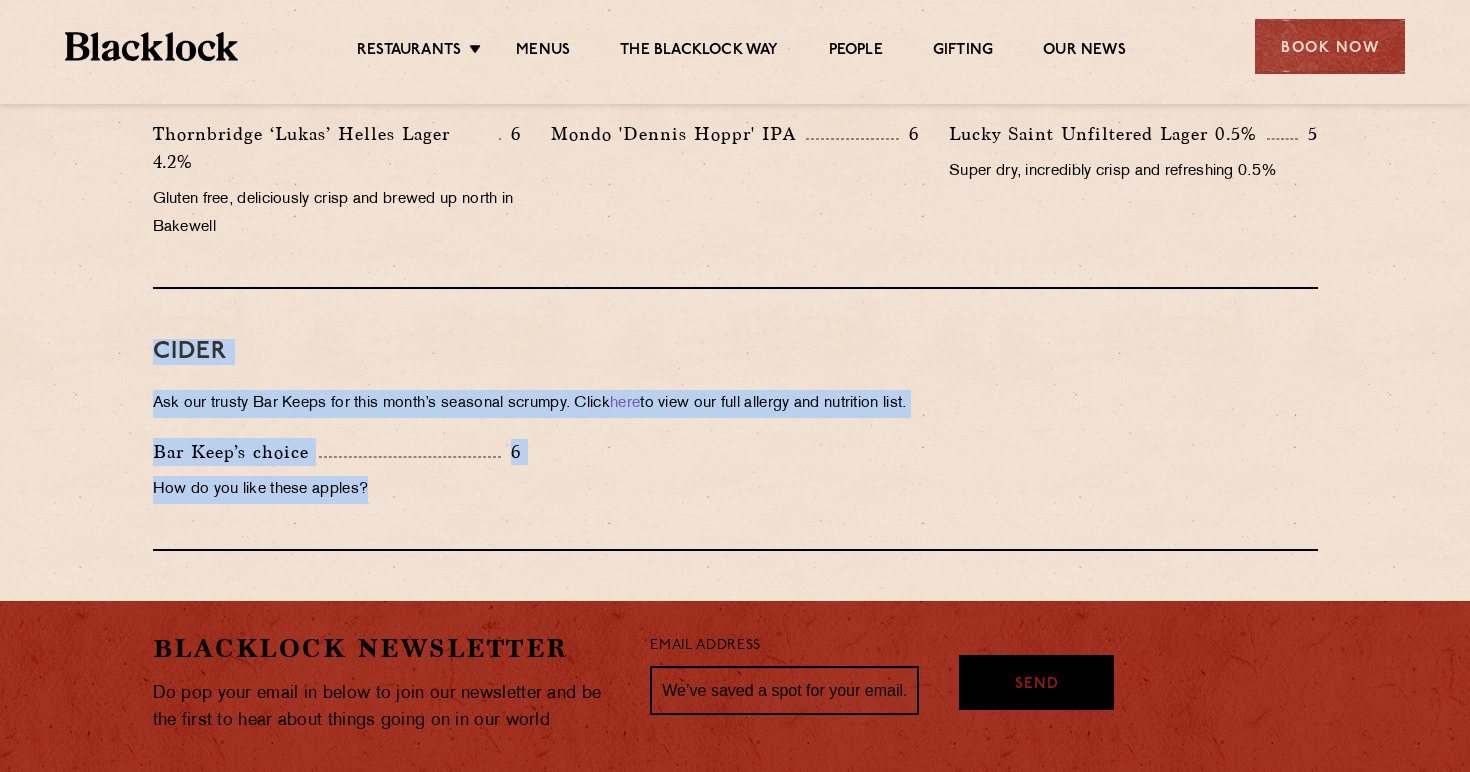 drag, startPoint x: 507, startPoint y: 563, endPoint x: 507, endPoint y: 319, distance: 244 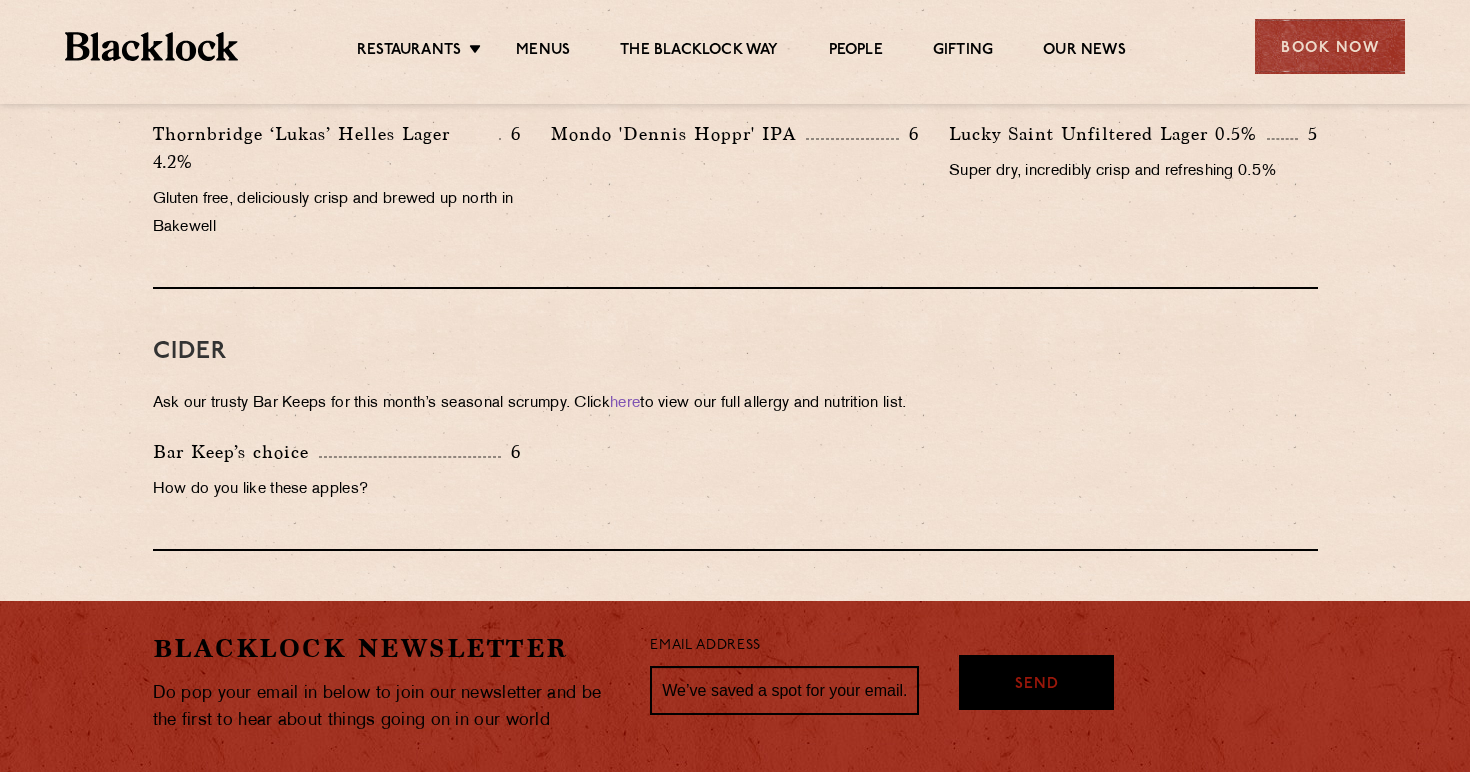 scroll, scrollTop: 0, scrollLeft: 0, axis: both 